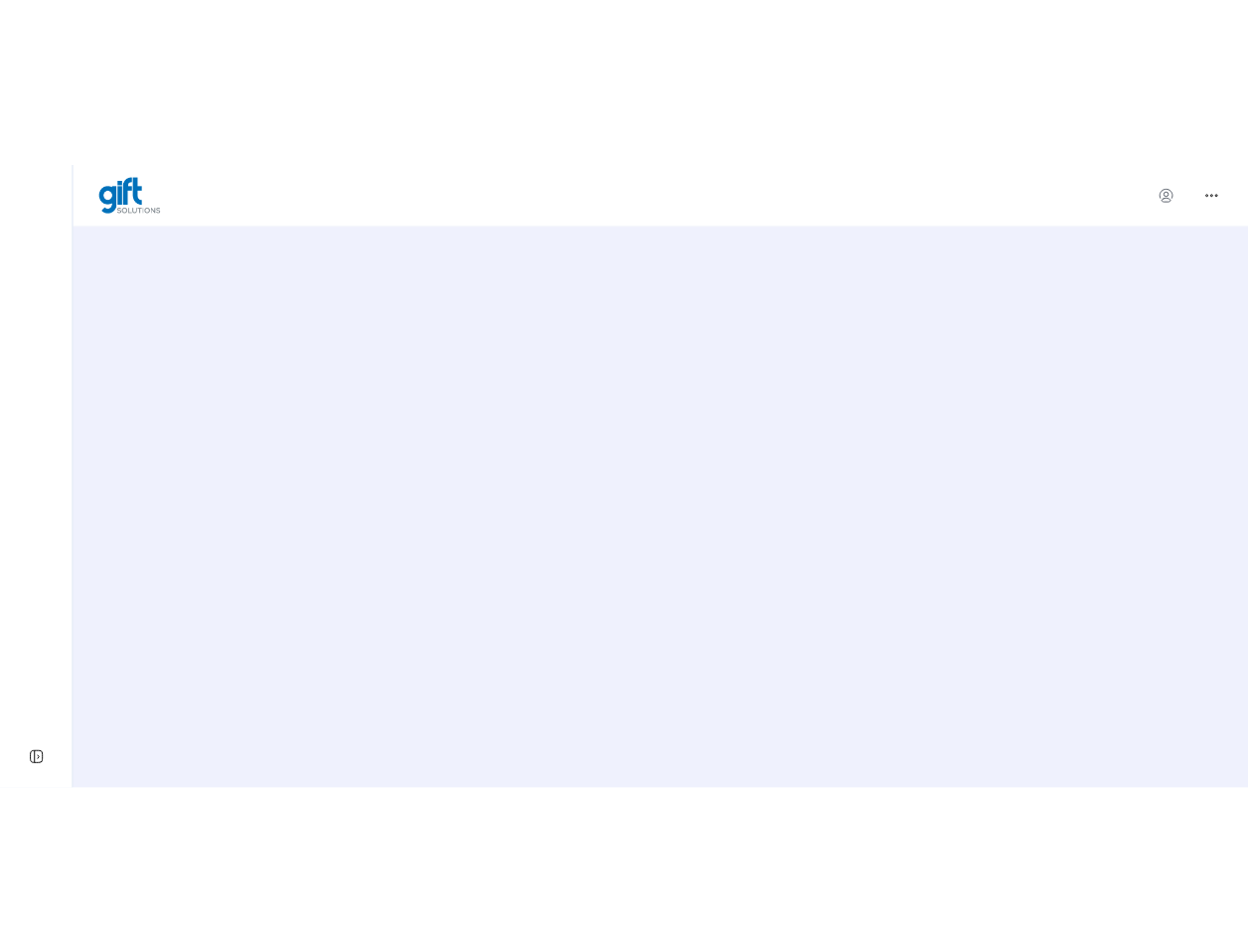 scroll, scrollTop: 0, scrollLeft: 0, axis: both 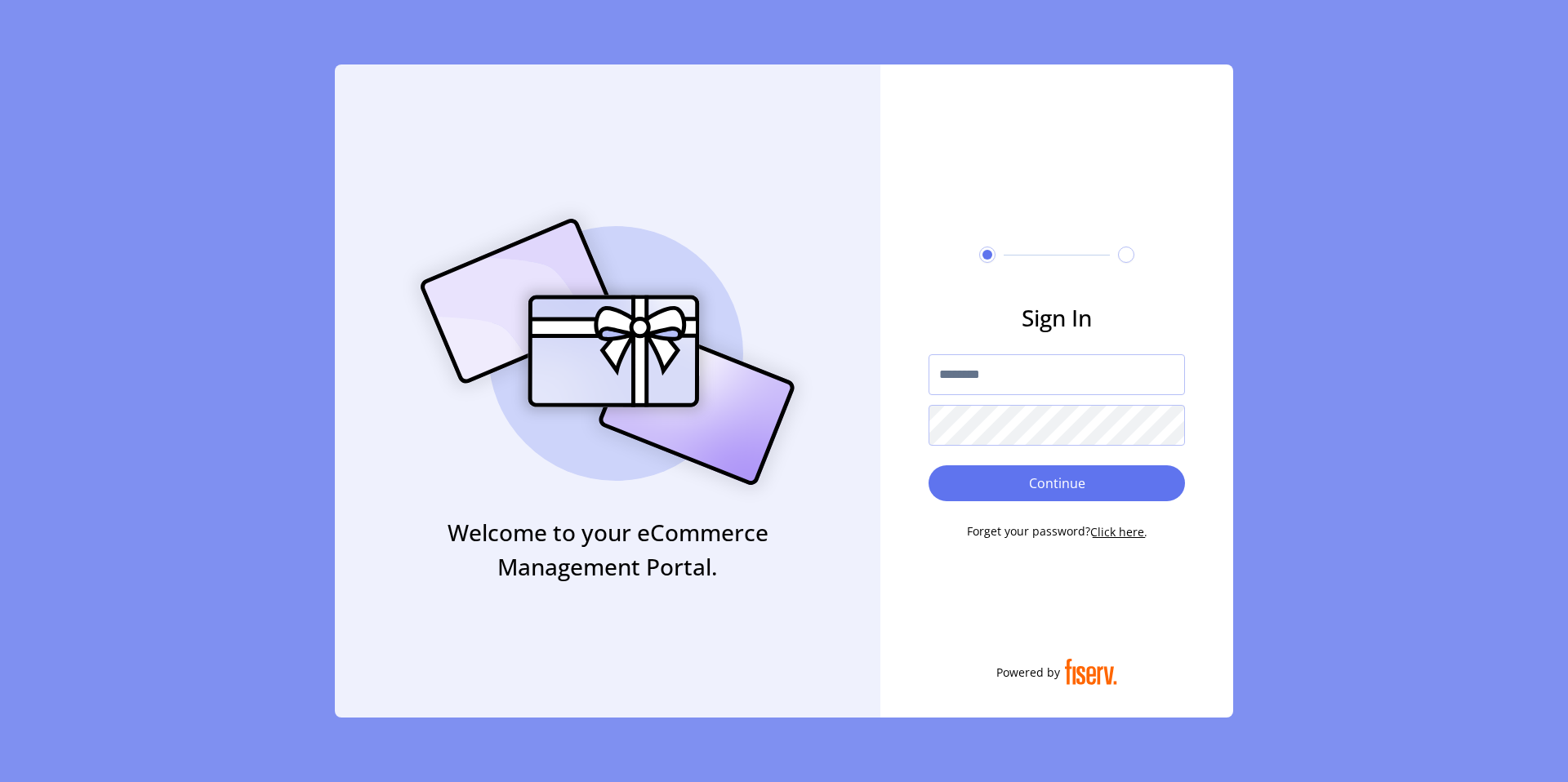 click at bounding box center [1057, 375] 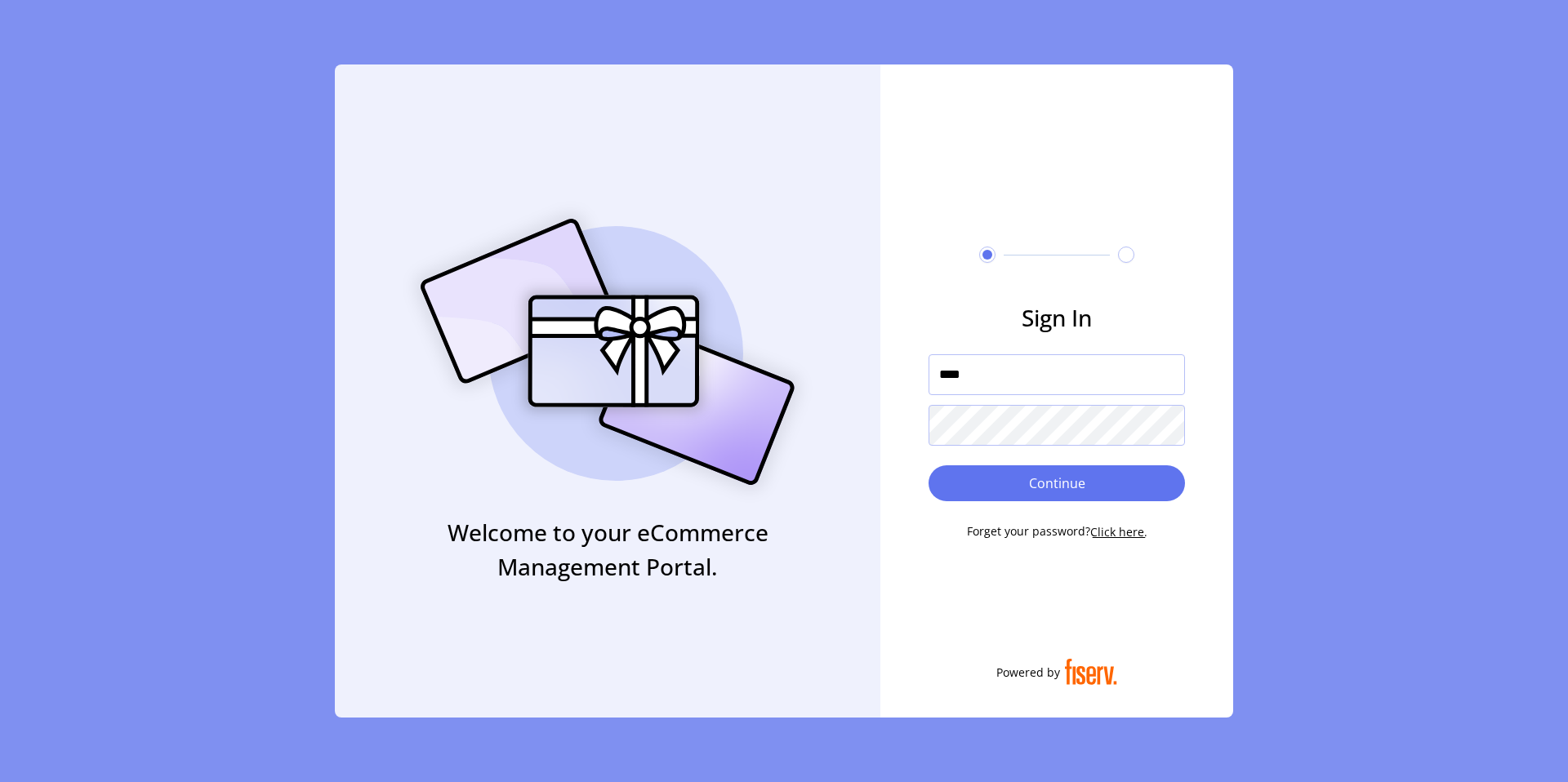 type on "**********" 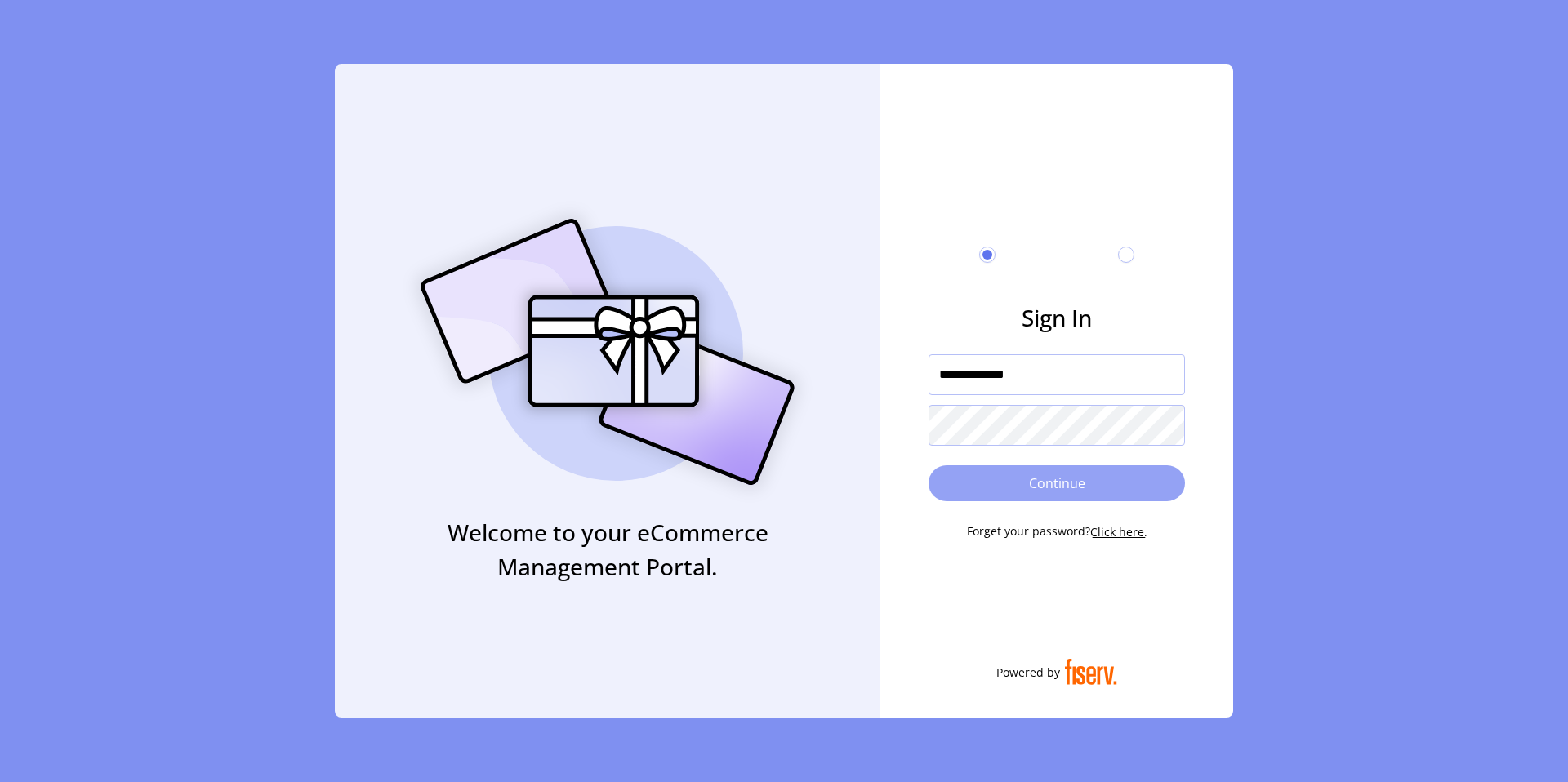 click on "Continue" at bounding box center [1057, 483] 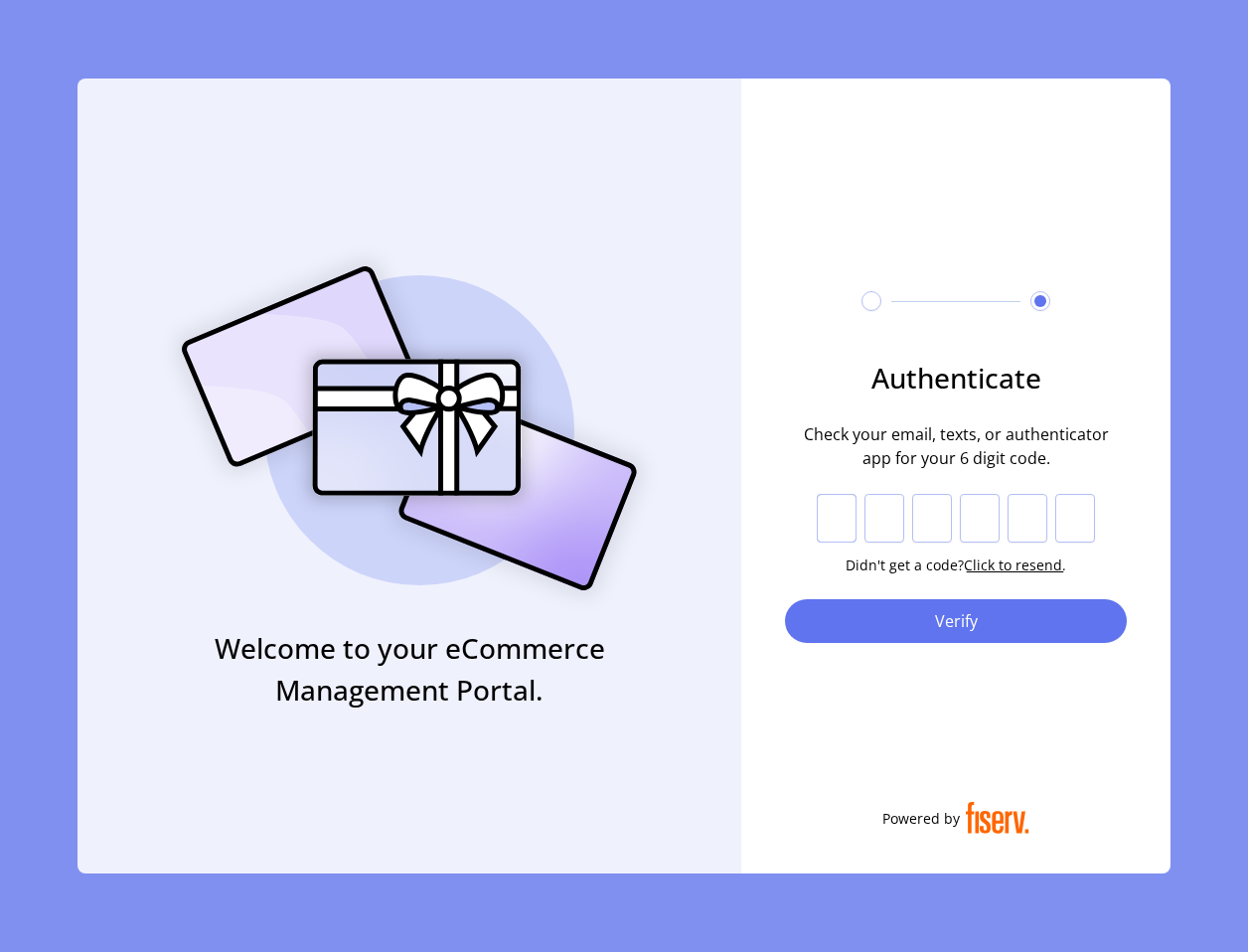 click at bounding box center (837, 519) 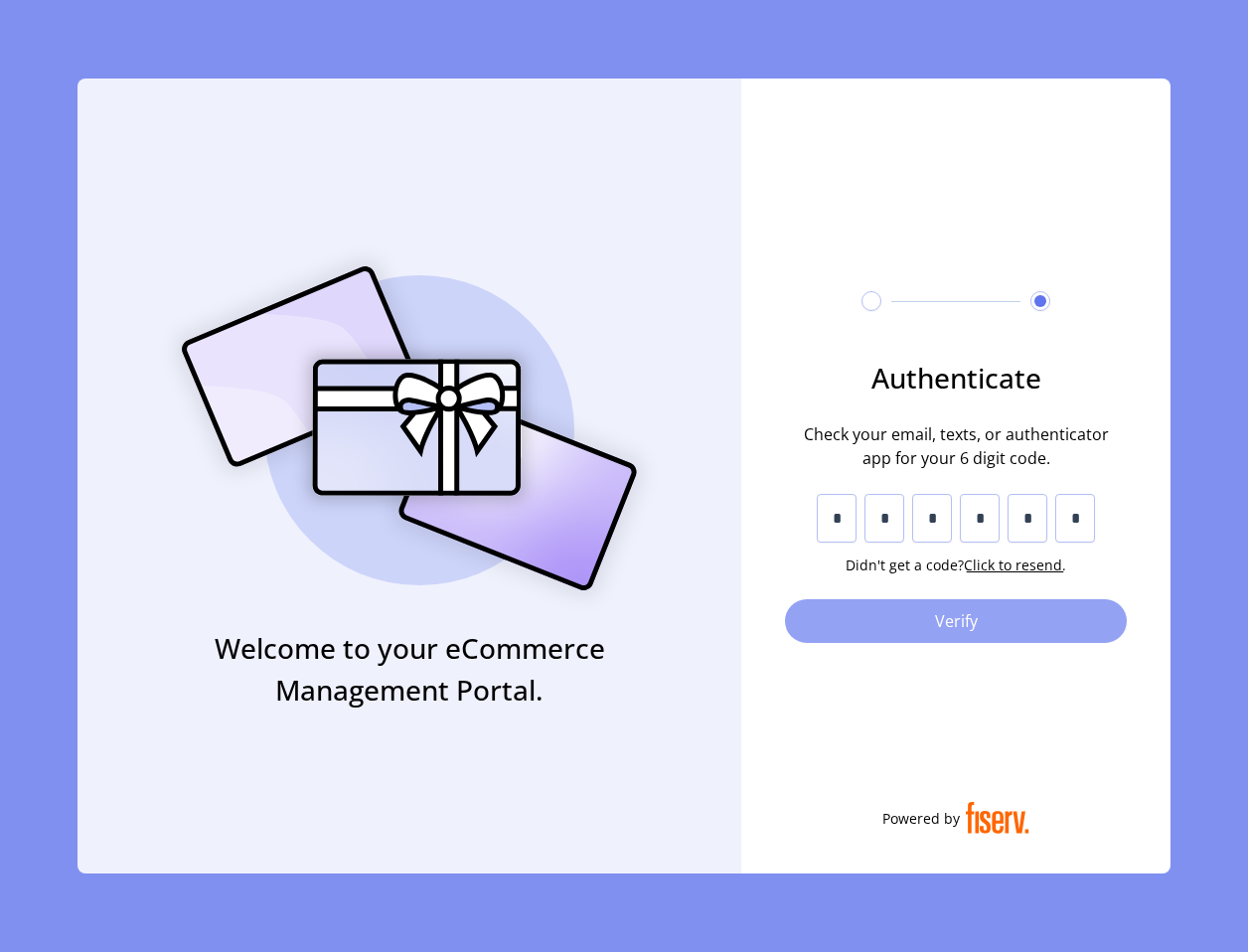 click on "Verify" at bounding box center [956, 621] 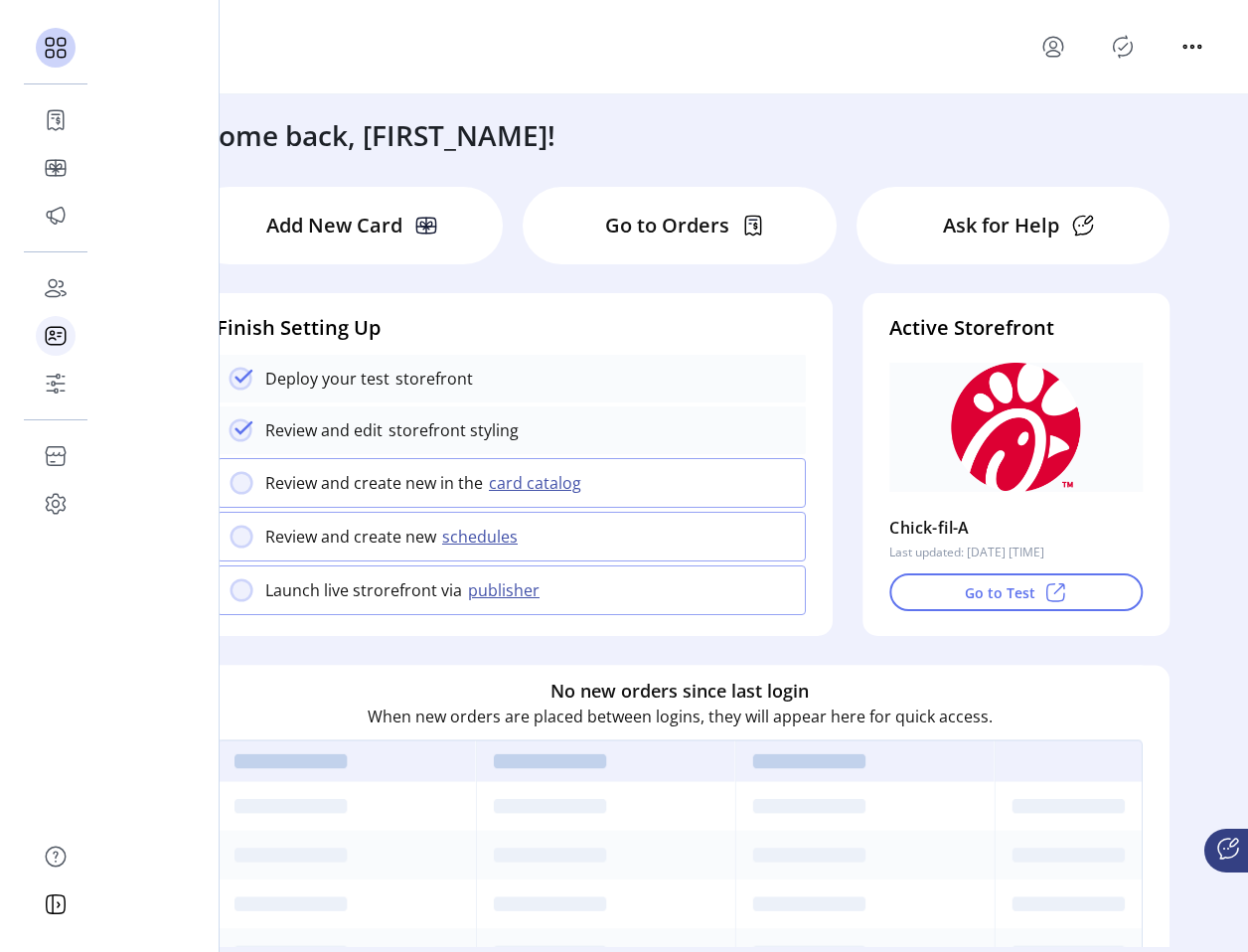 click 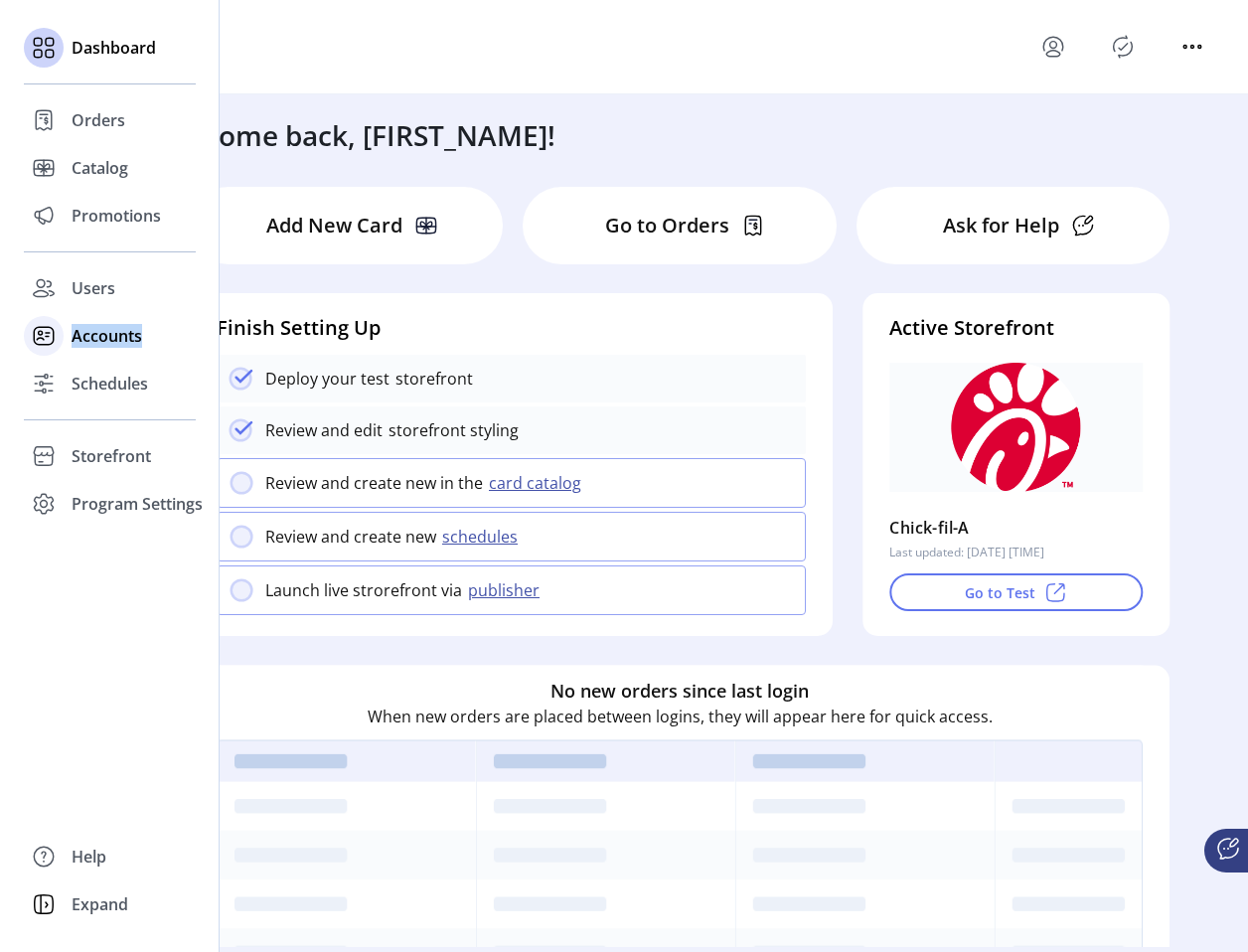 click on "Accounts" 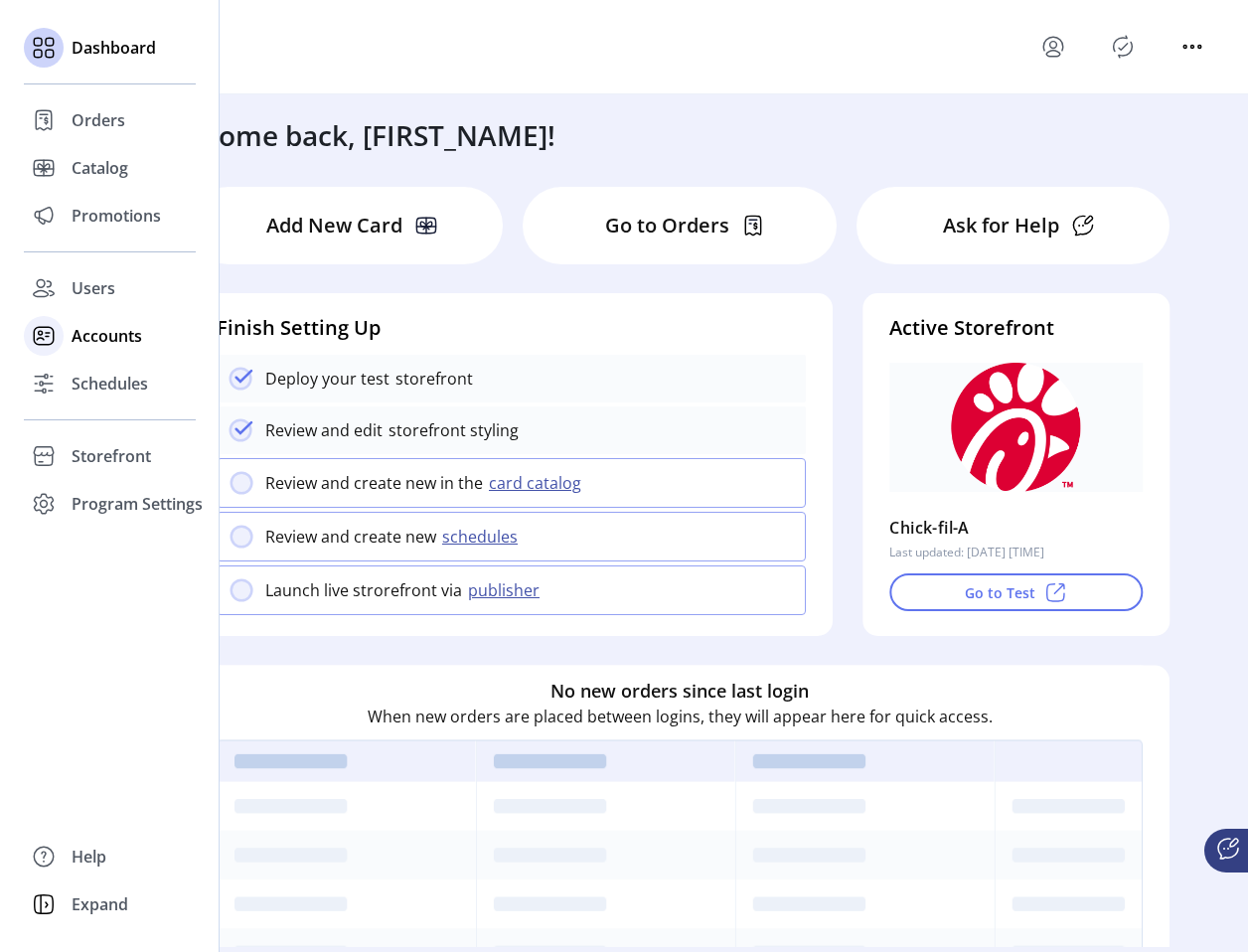 click on "Accounts" 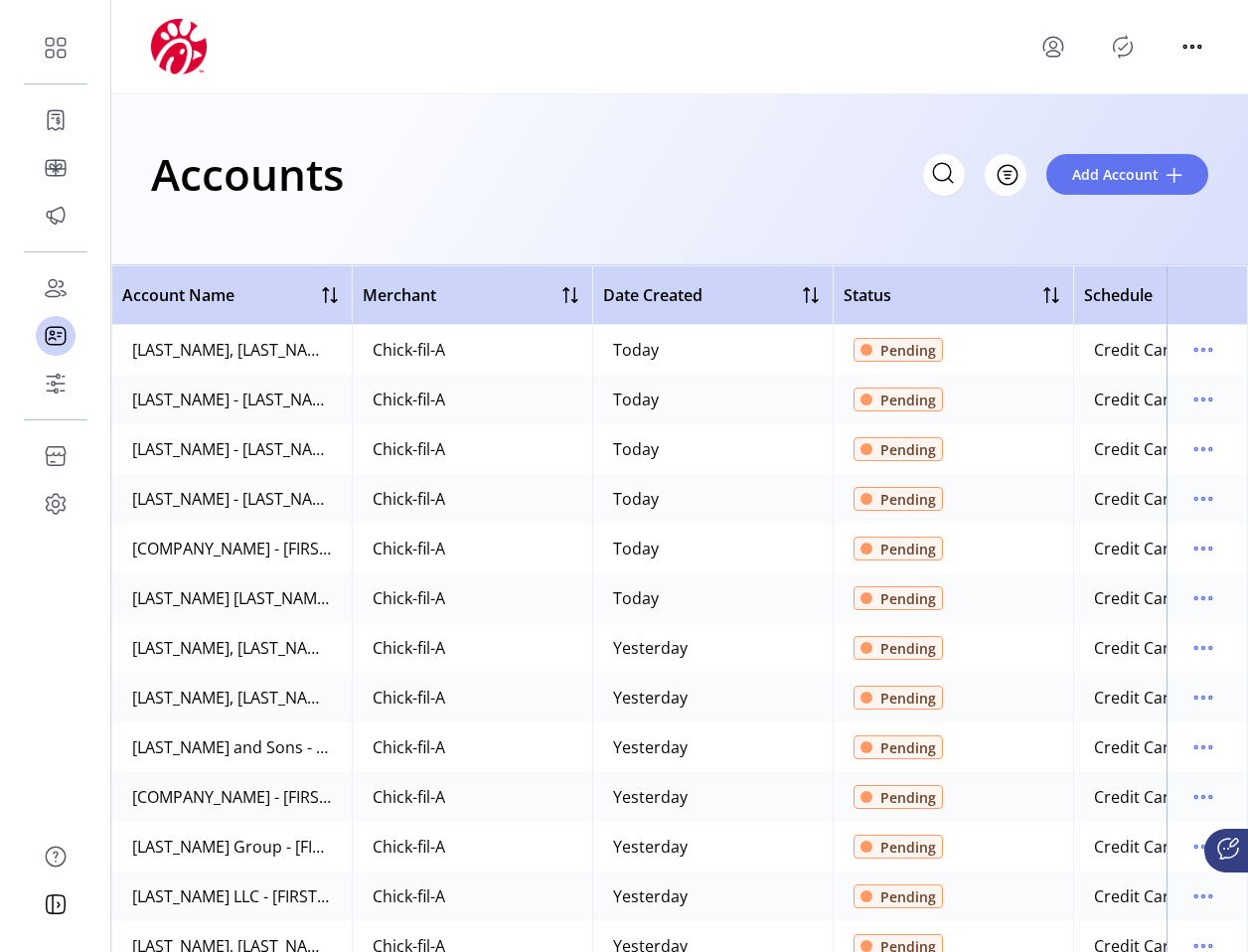 click on "Accounts
Filter Add Account" 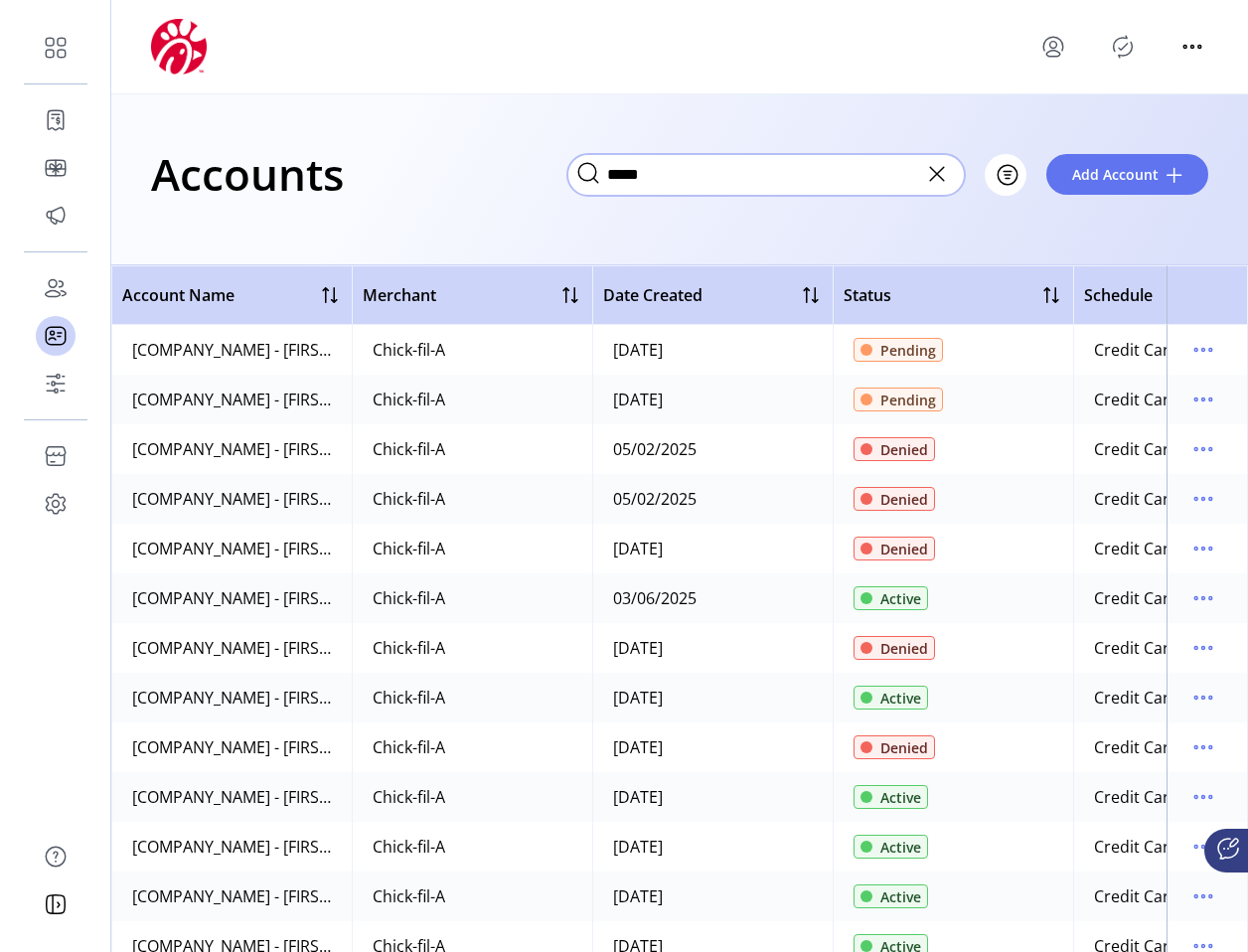 type on "*****" 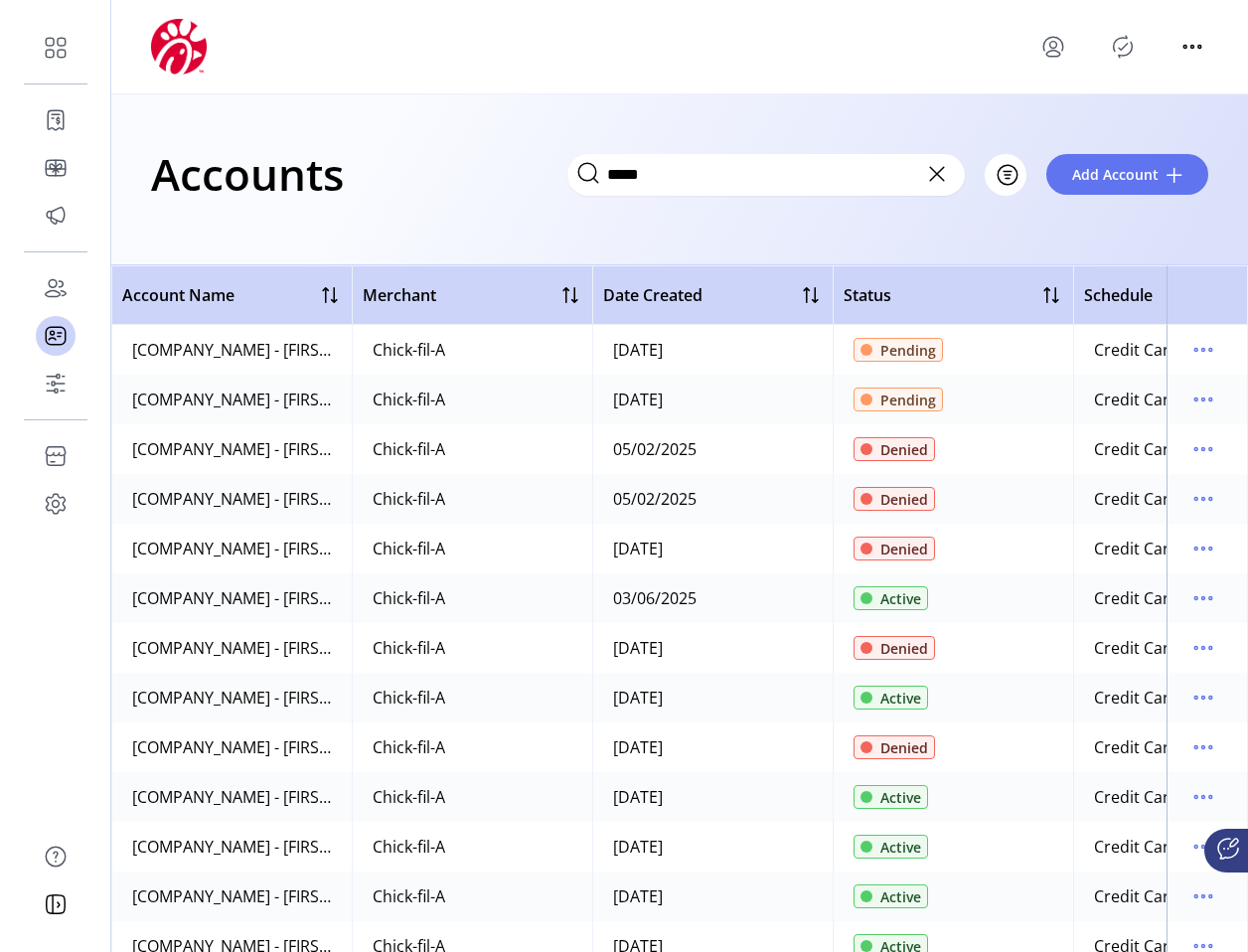 click 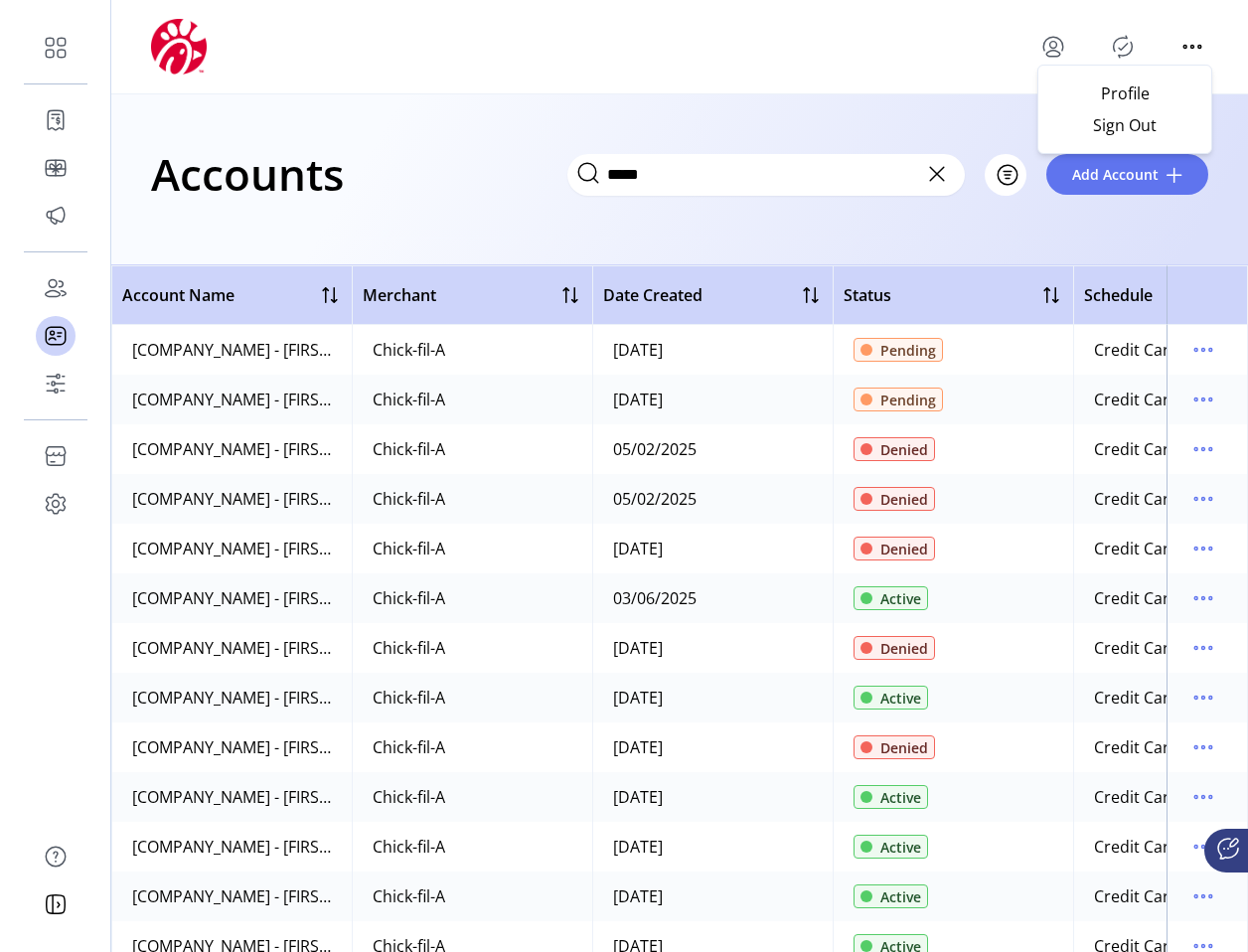 click on "Profile Sign Out" at bounding box center [1123, 47] 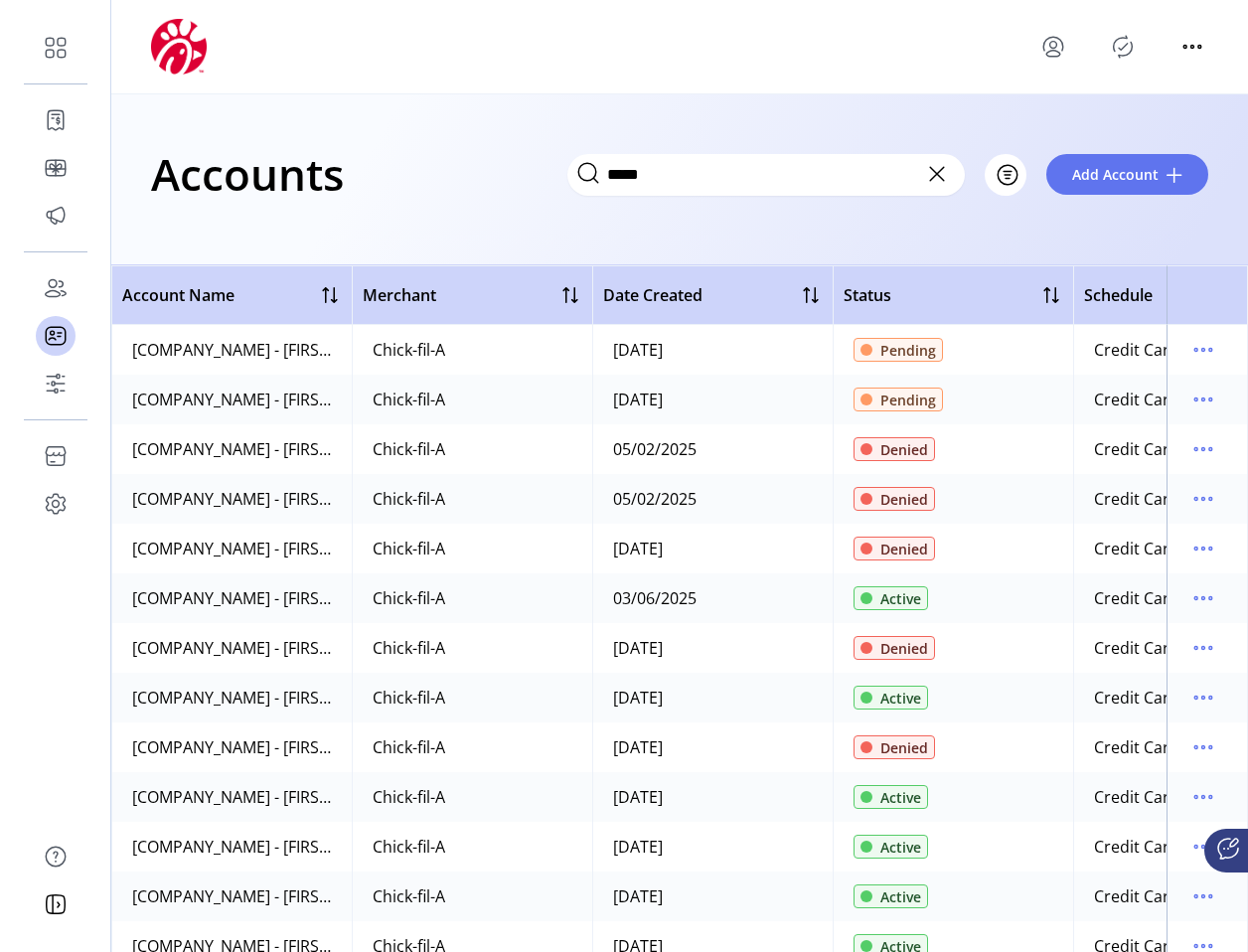 click 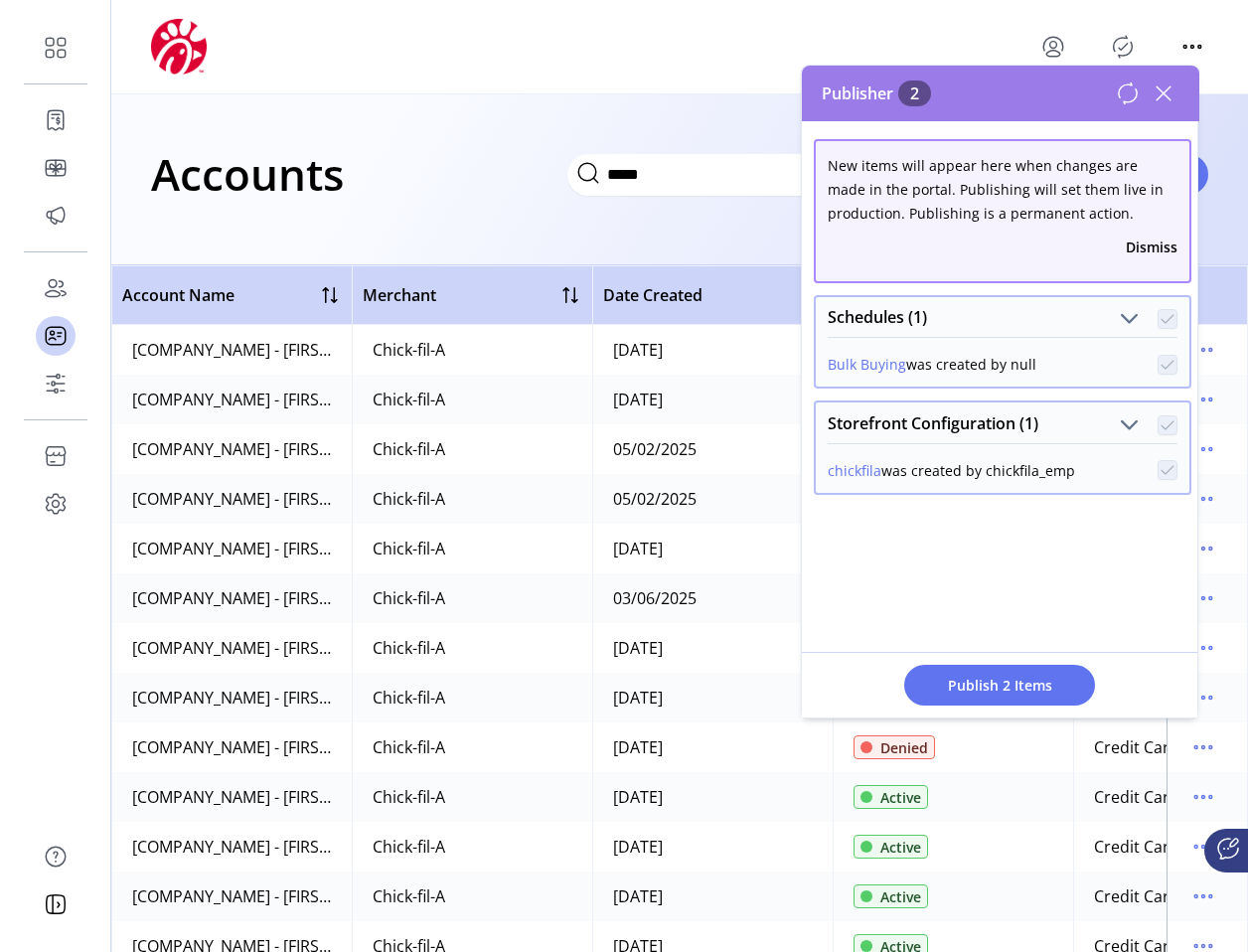 click 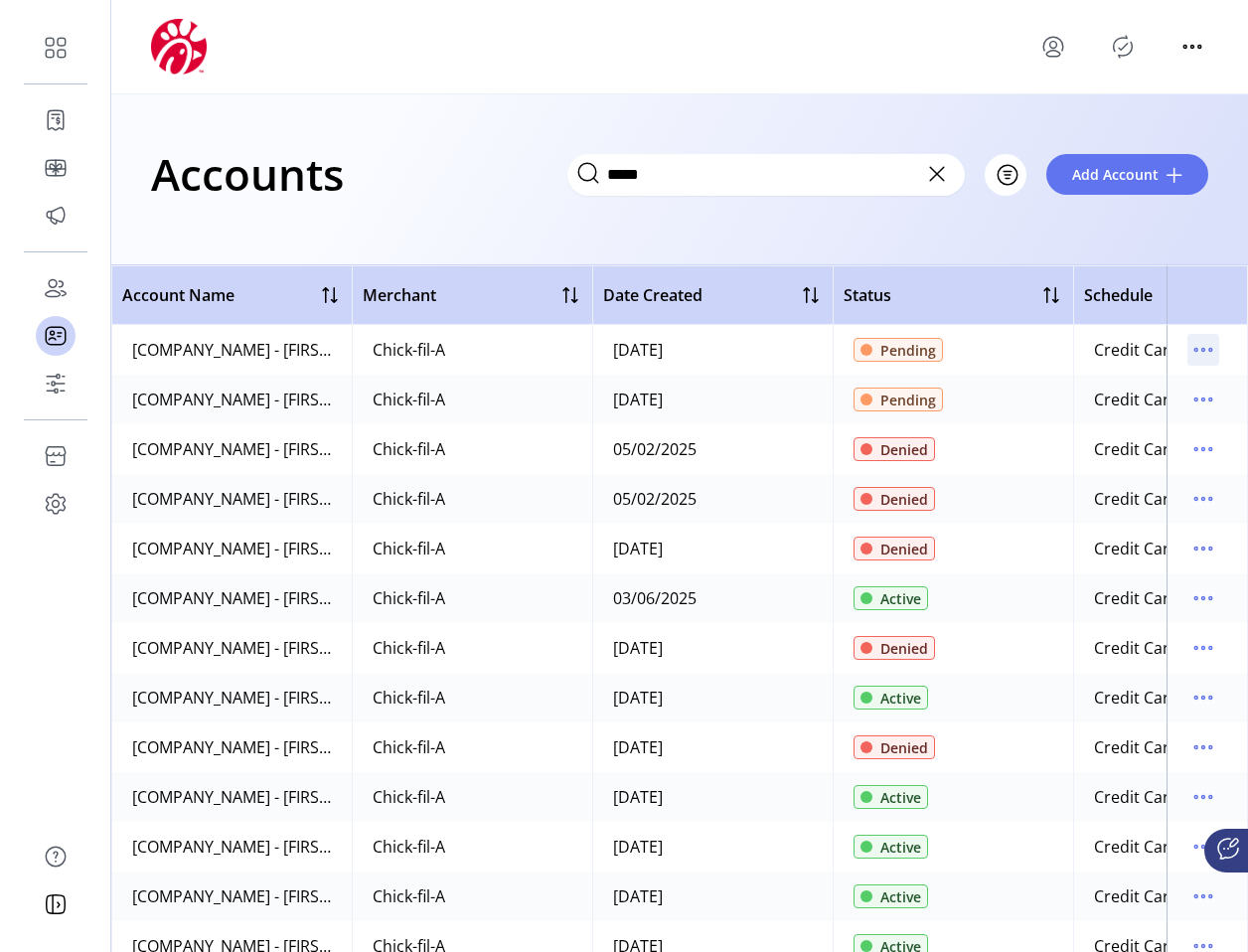 click 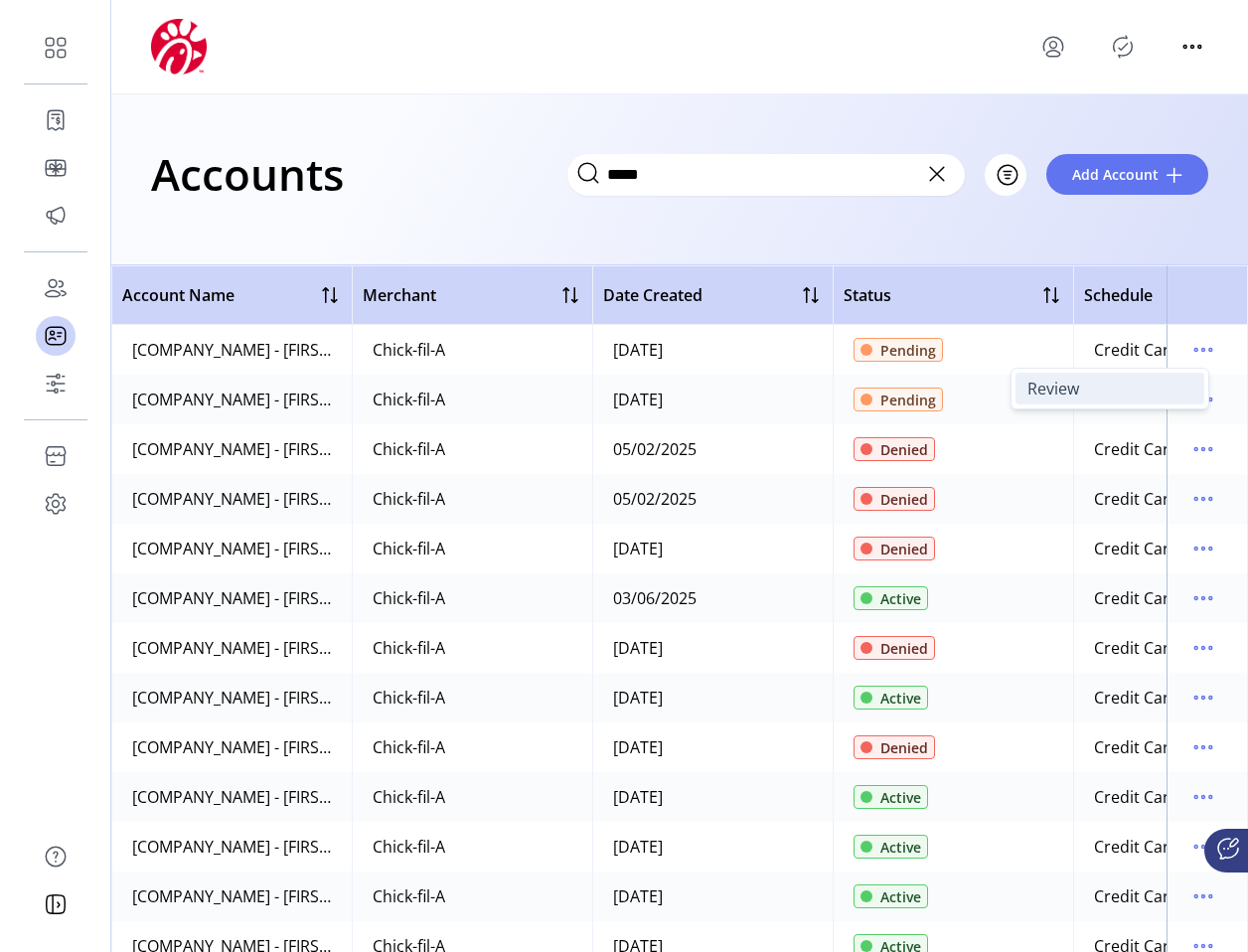 click on "Review" at bounding box center [1053, 389] 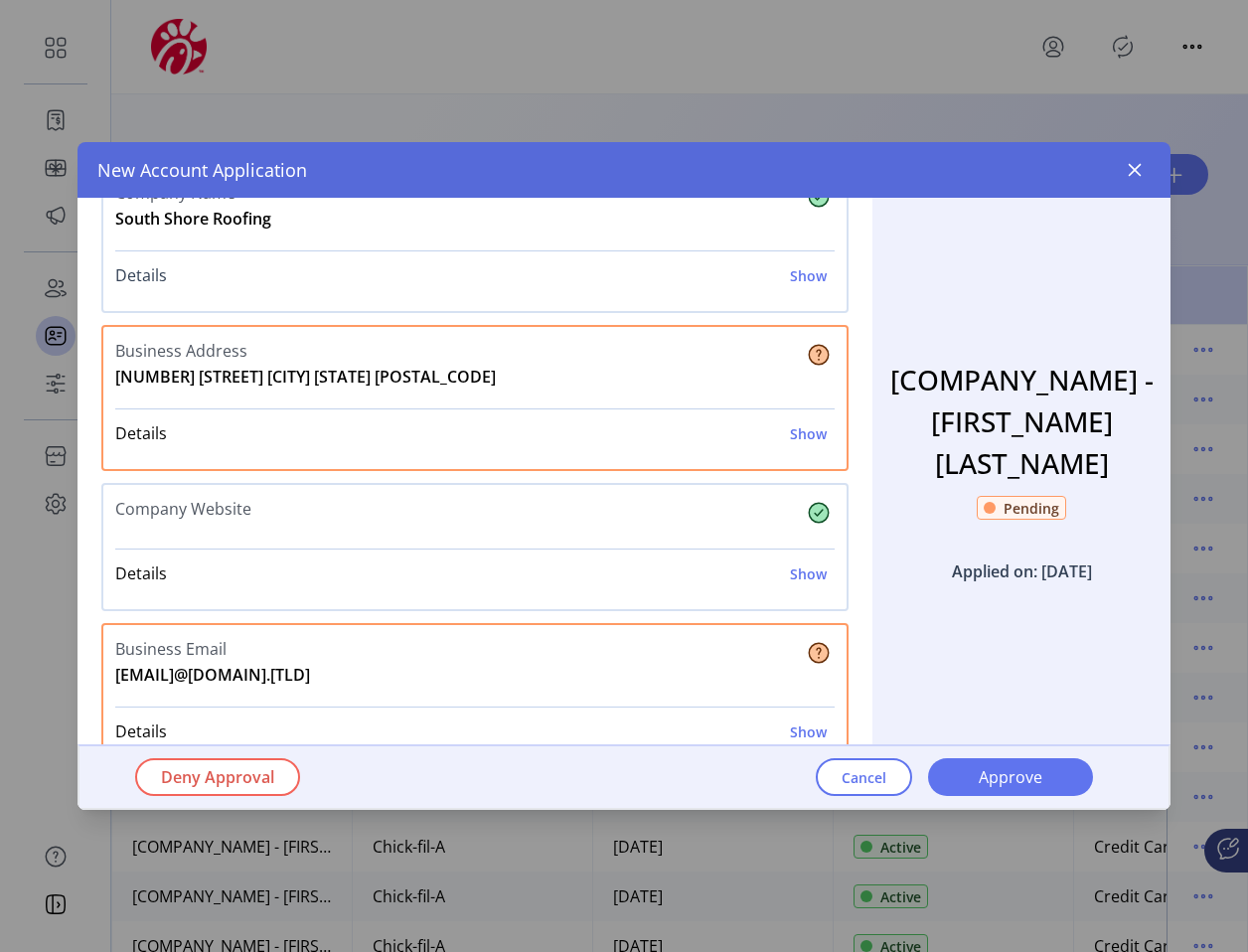 scroll, scrollTop: 168, scrollLeft: 0, axis: vertical 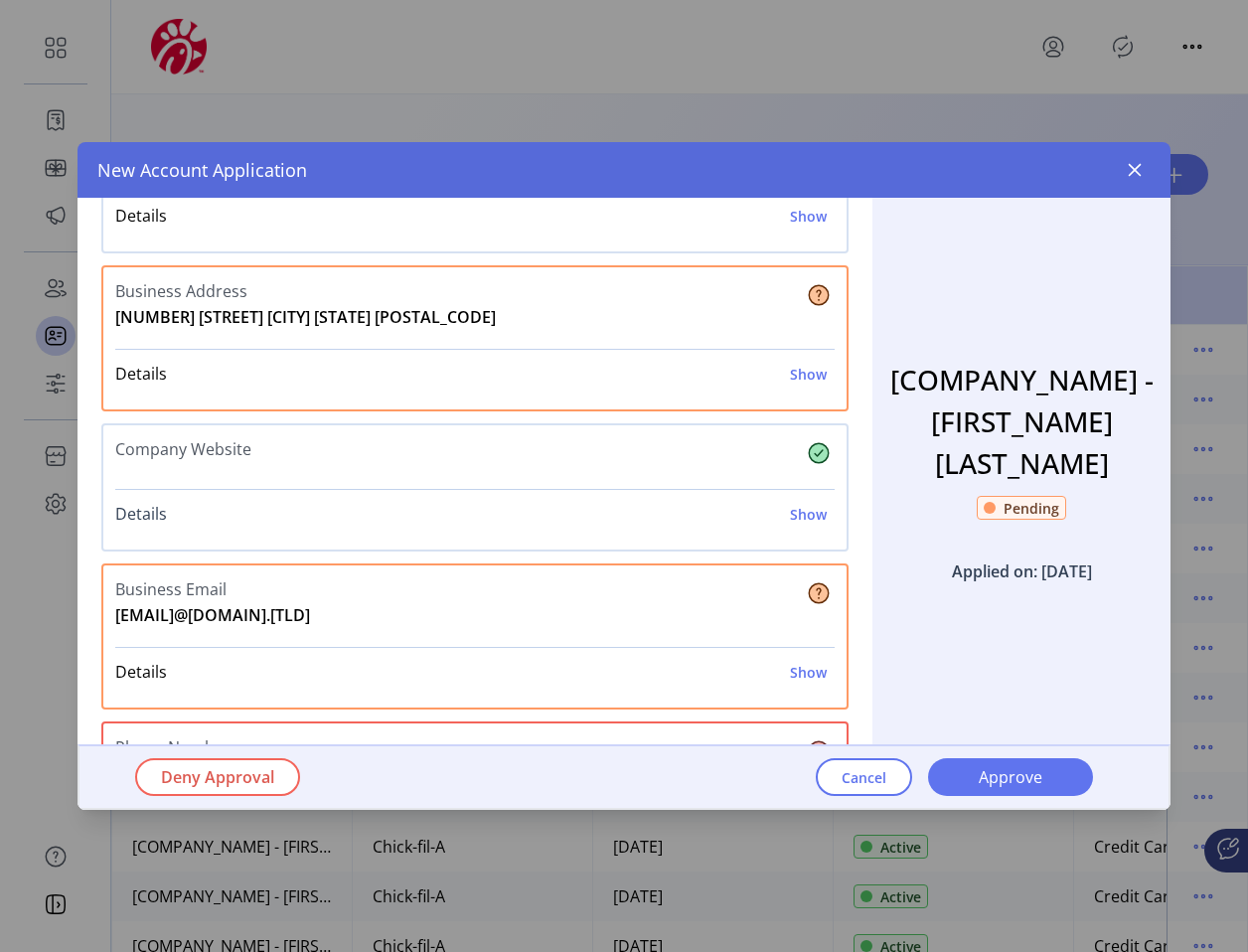 click on "Show" at bounding box center [808, 514] 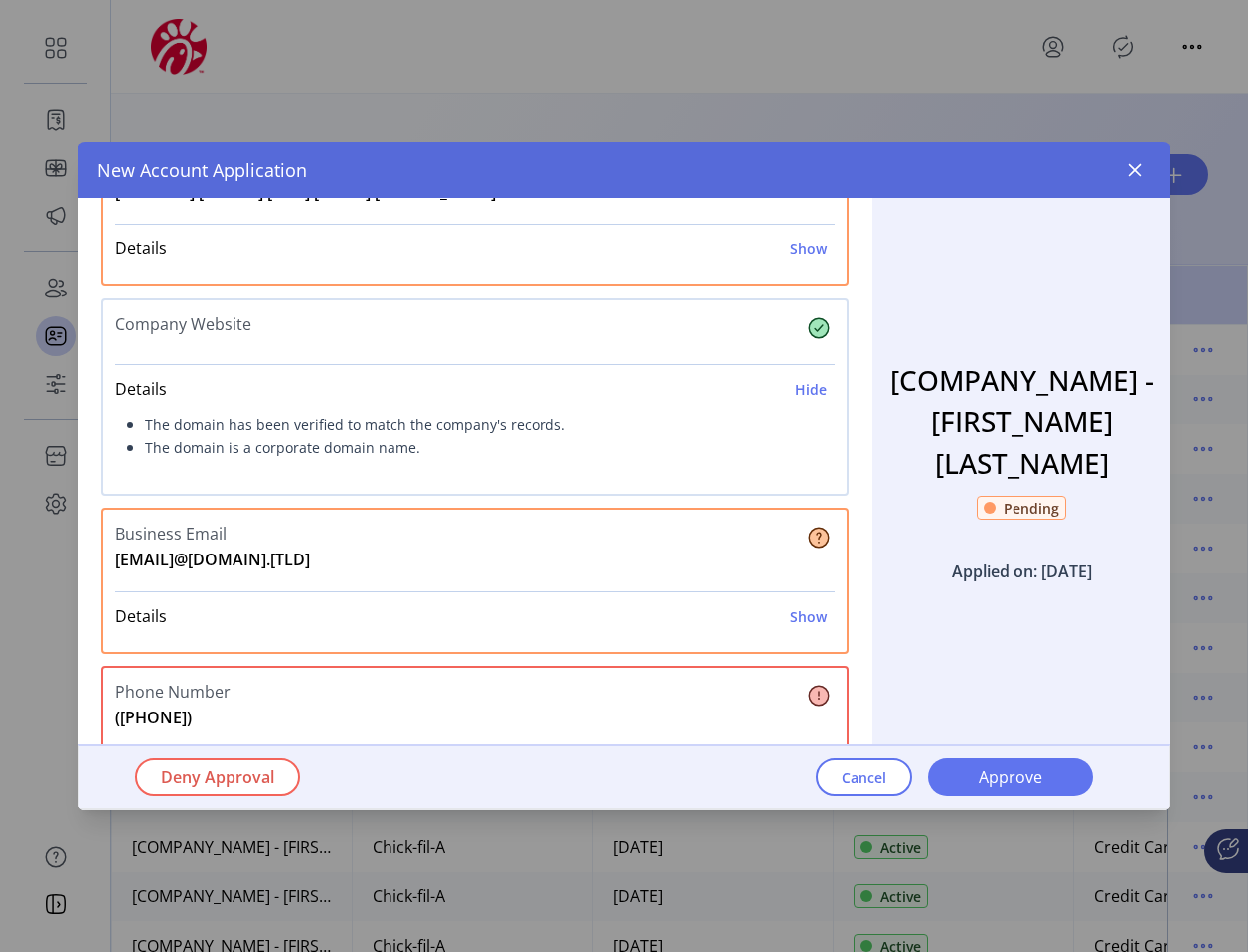 scroll, scrollTop: 298, scrollLeft: 0, axis: vertical 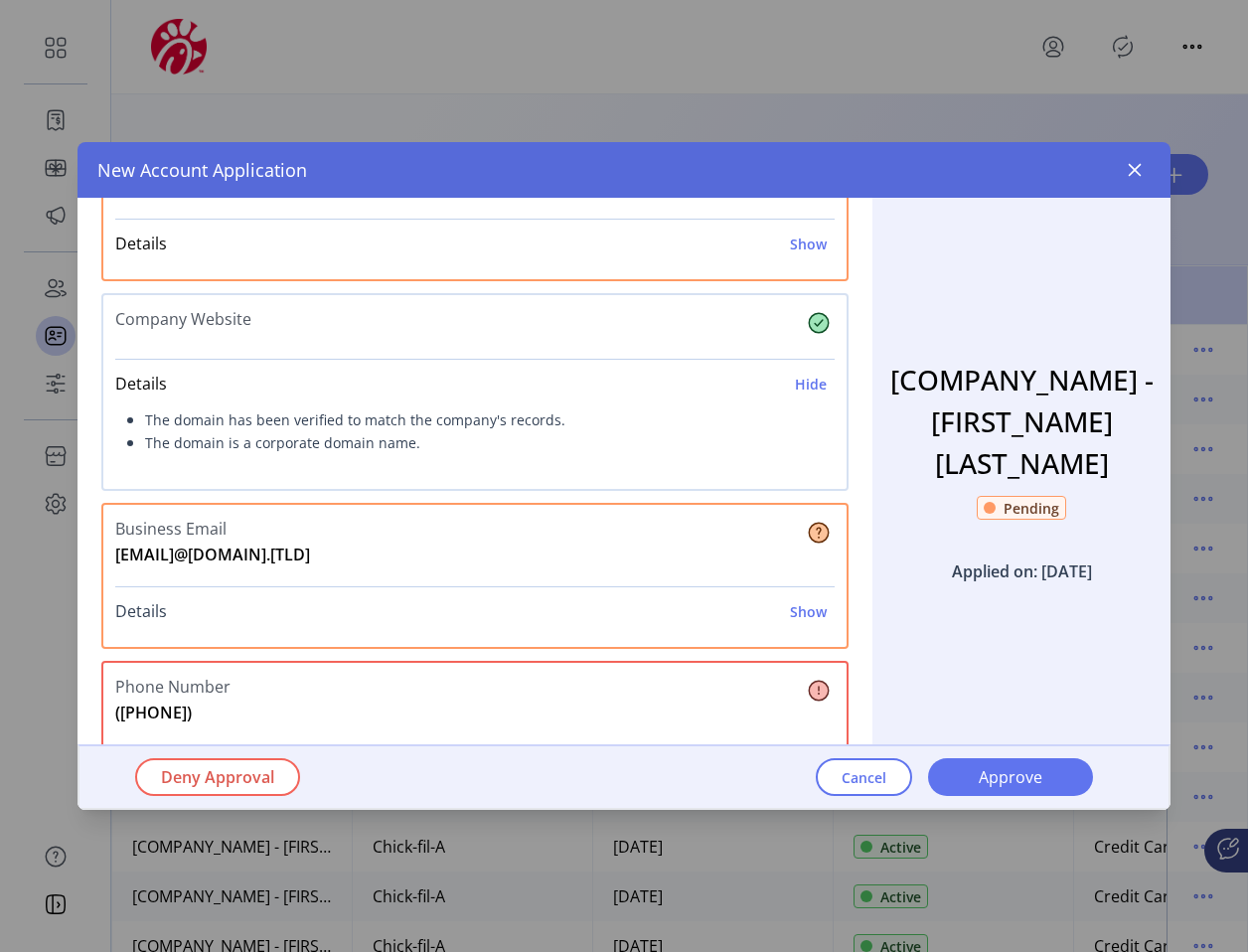 click on "Details   Show" at bounding box center (471, 611) 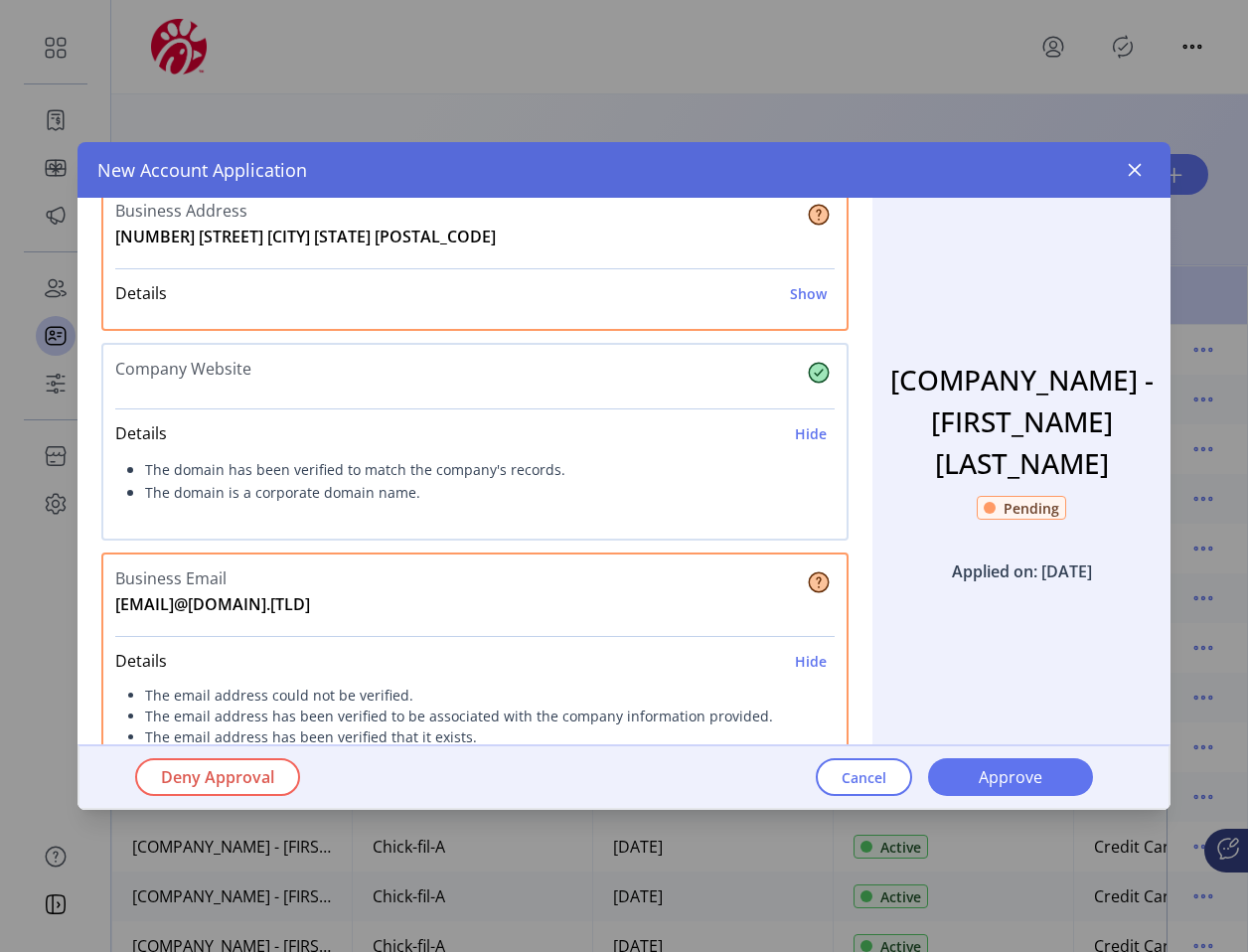 scroll, scrollTop: 247, scrollLeft: 0, axis: vertical 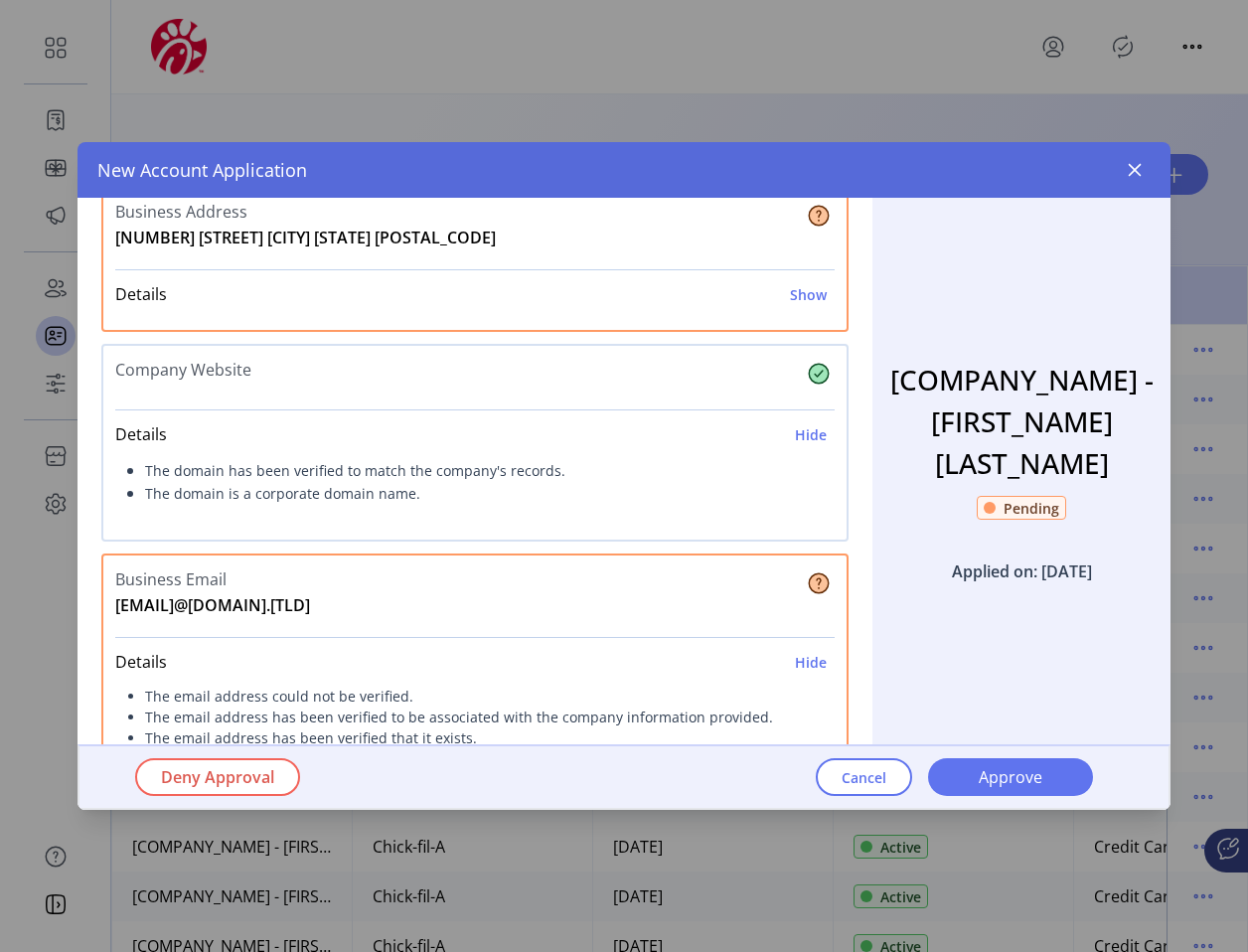 drag, startPoint x: 123, startPoint y: 393, endPoint x: 211, endPoint y: 385, distance: 88.362888 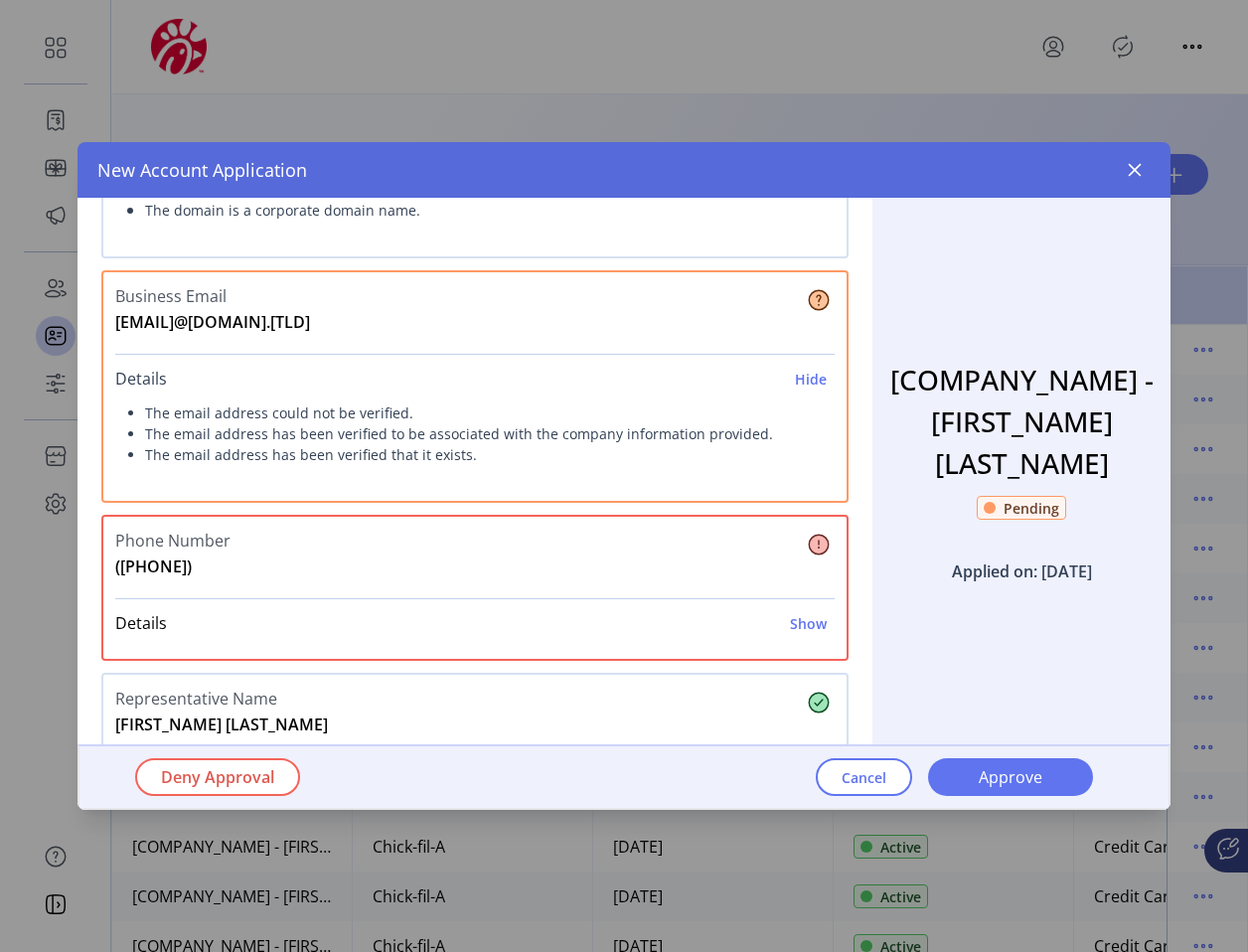 scroll, scrollTop: 539, scrollLeft: 0, axis: vertical 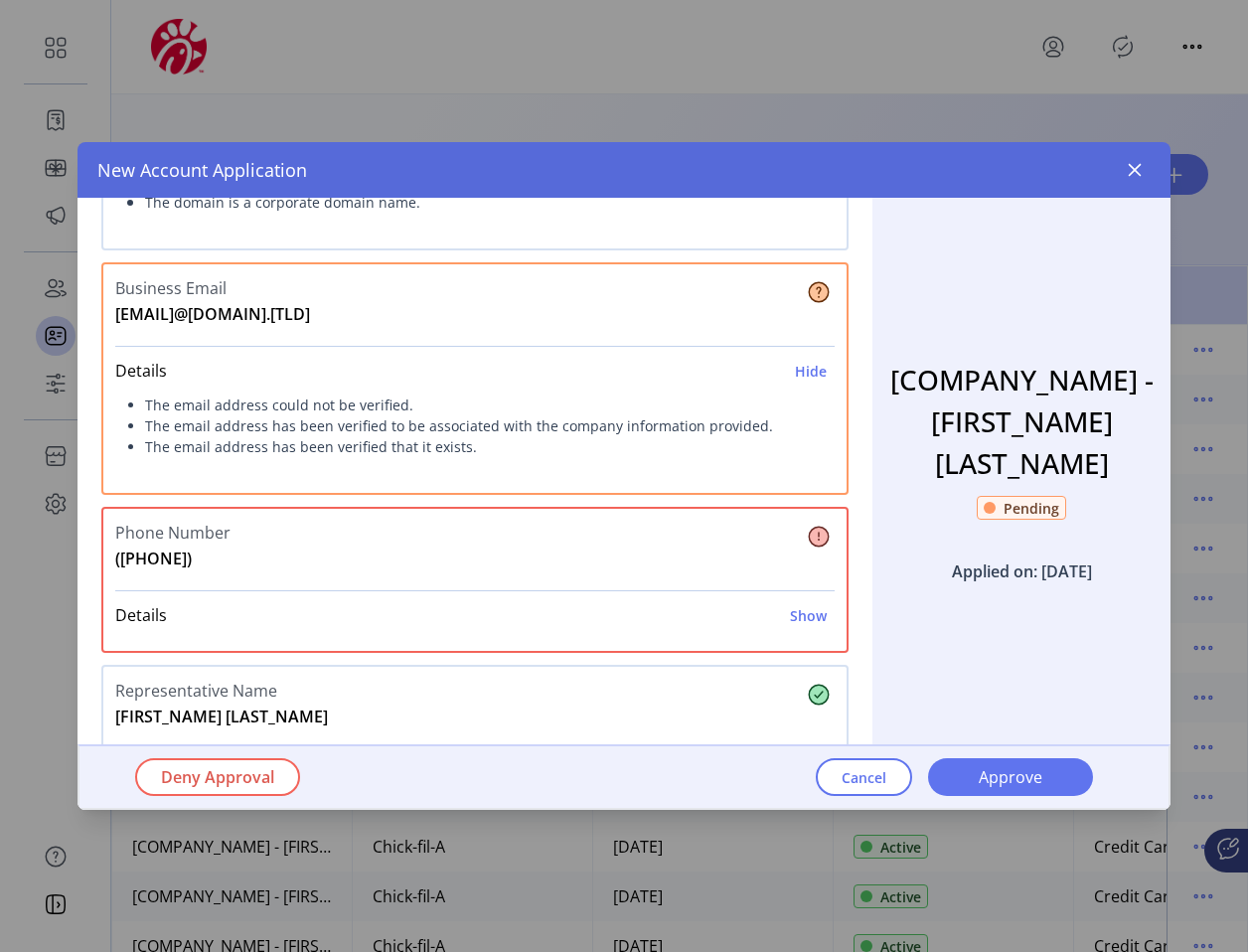 drag, startPoint x: 479, startPoint y: 447, endPoint x: 464, endPoint y: 450, distance: 15.297059 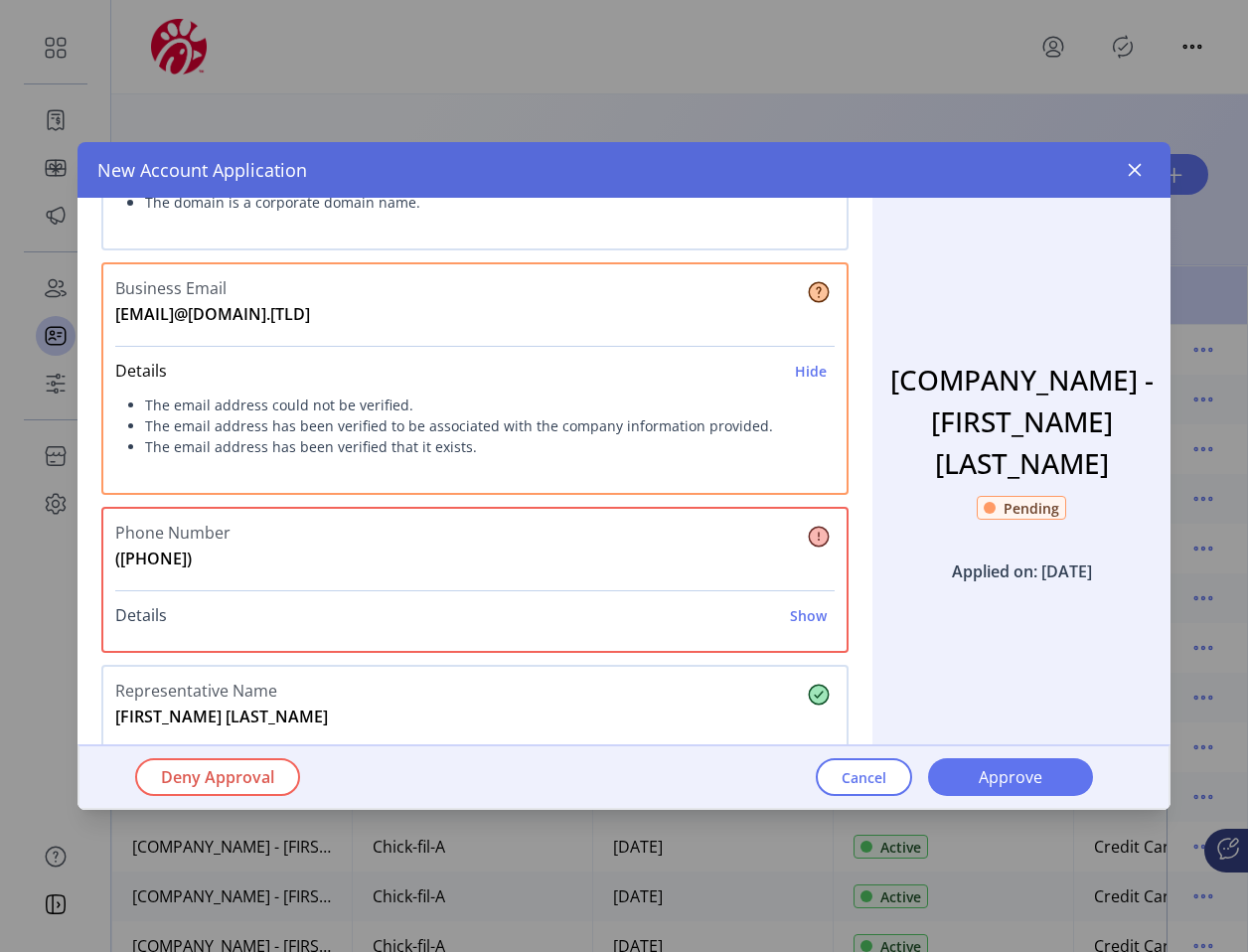 click on "Show" at bounding box center [808, 615] 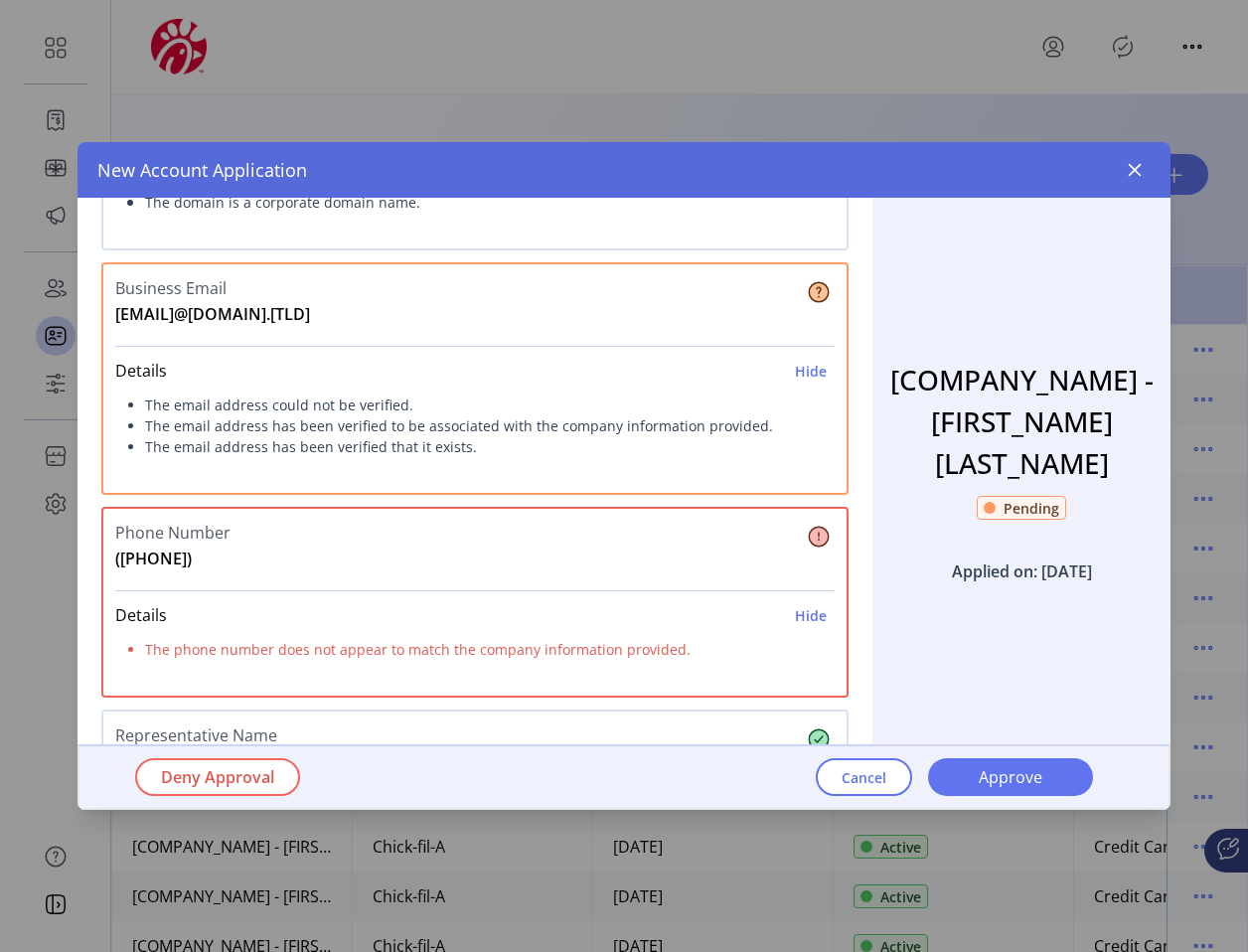 scroll, scrollTop: 581, scrollLeft: 0, axis: vertical 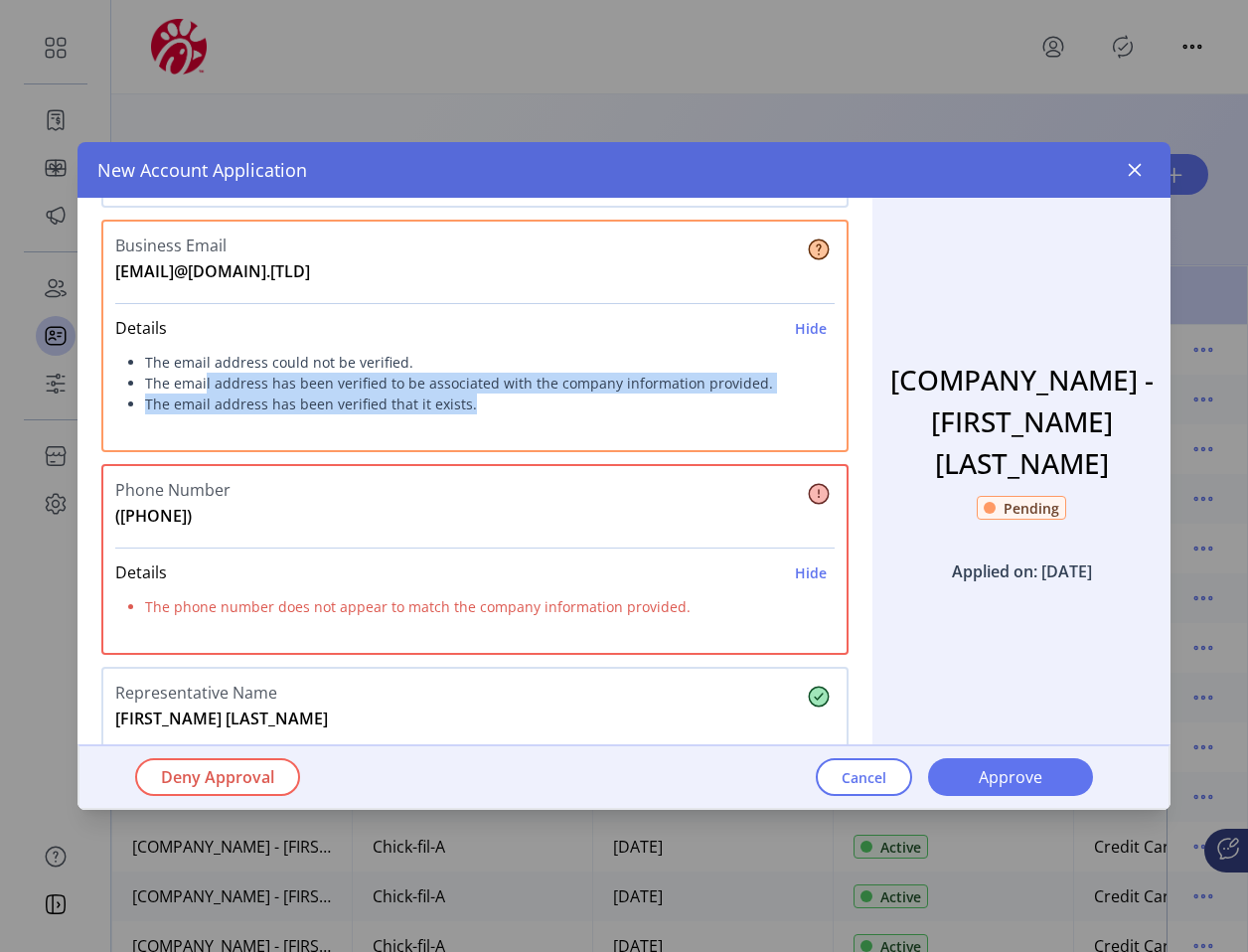 drag, startPoint x: 495, startPoint y: 399, endPoint x: 205, endPoint y: 380, distance: 290.62175 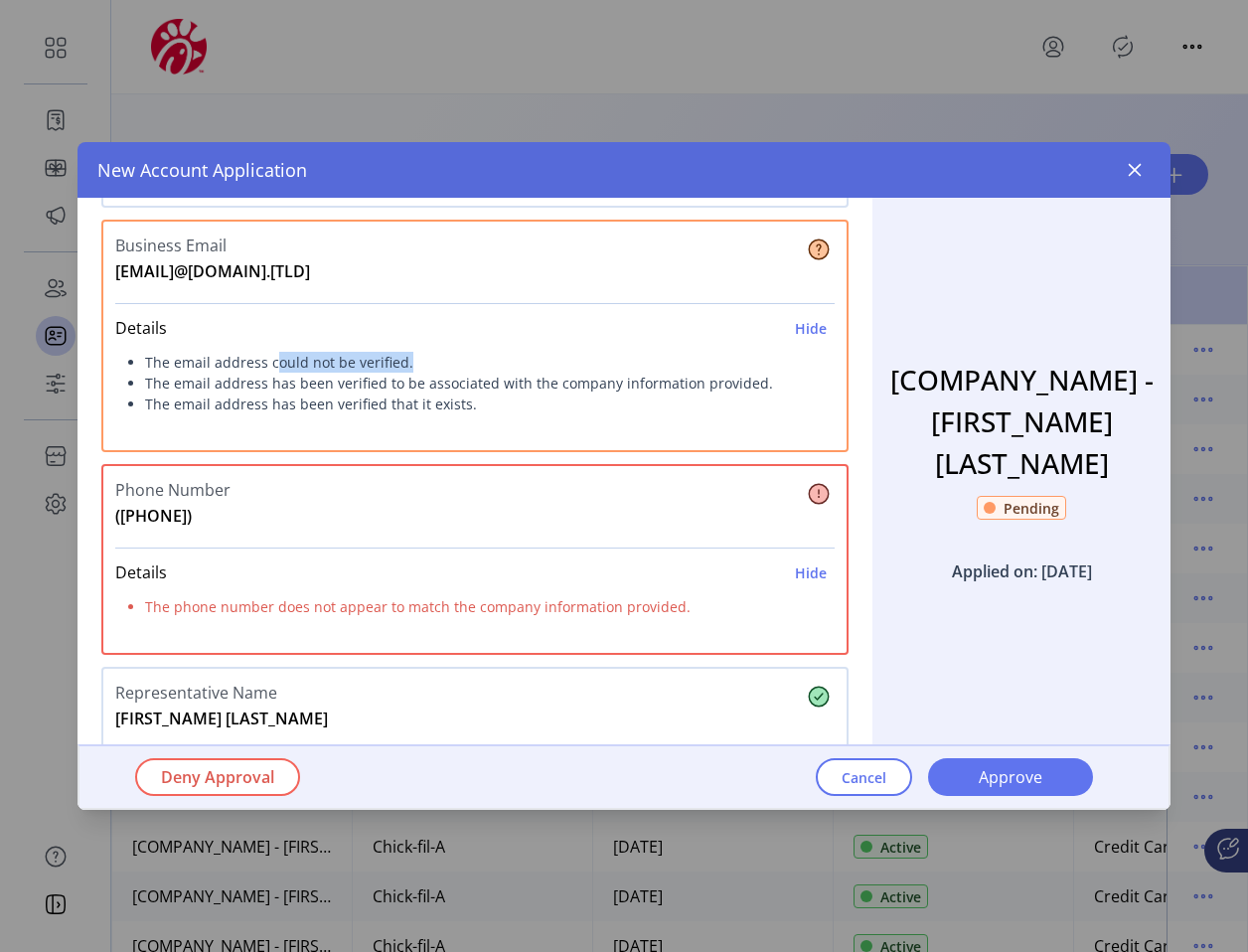 drag, startPoint x: 276, startPoint y: 370, endPoint x: 428, endPoint y: 369, distance: 152.00329 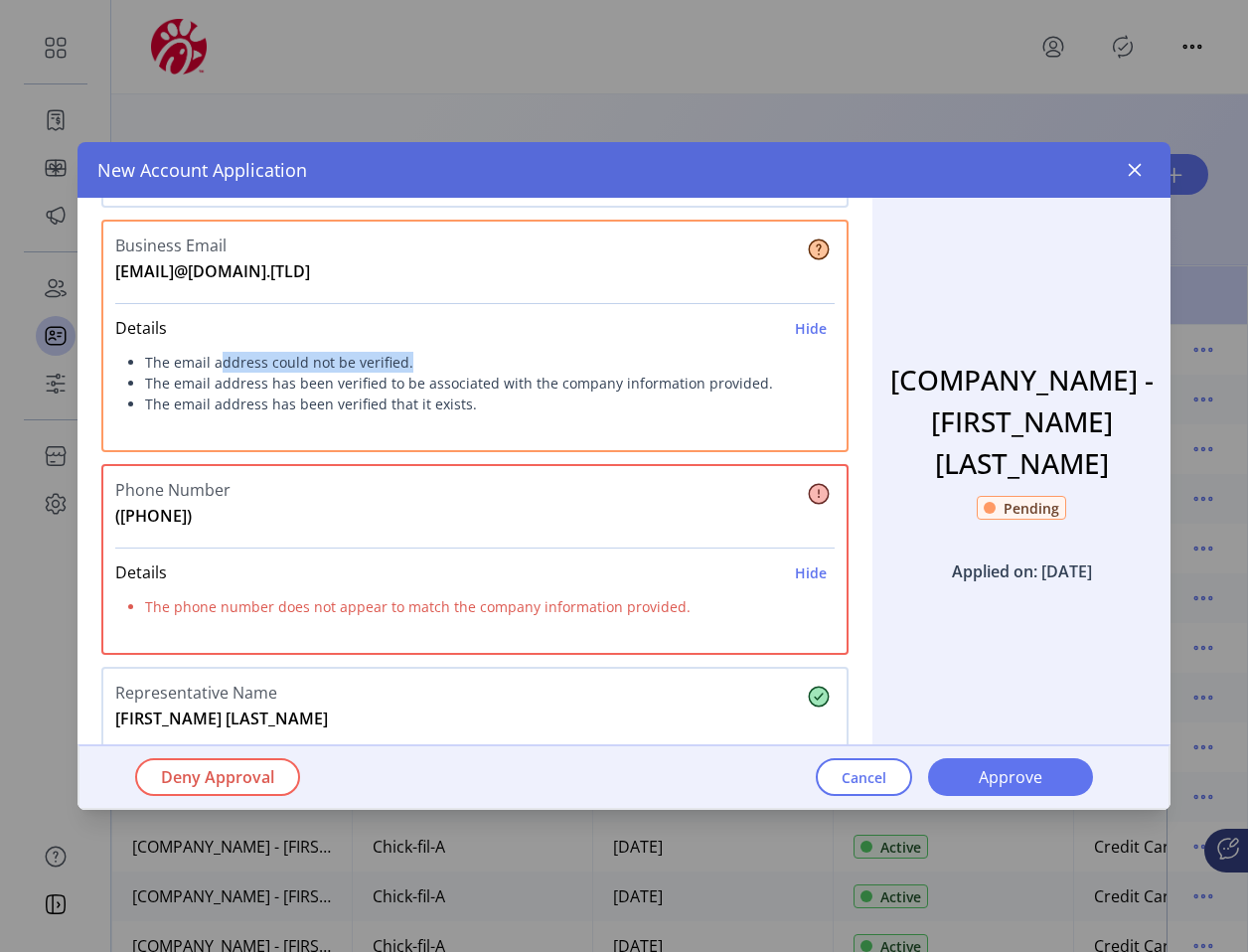 drag, startPoint x: 421, startPoint y: 360, endPoint x: 220, endPoint y: 371, distance: 201.3008 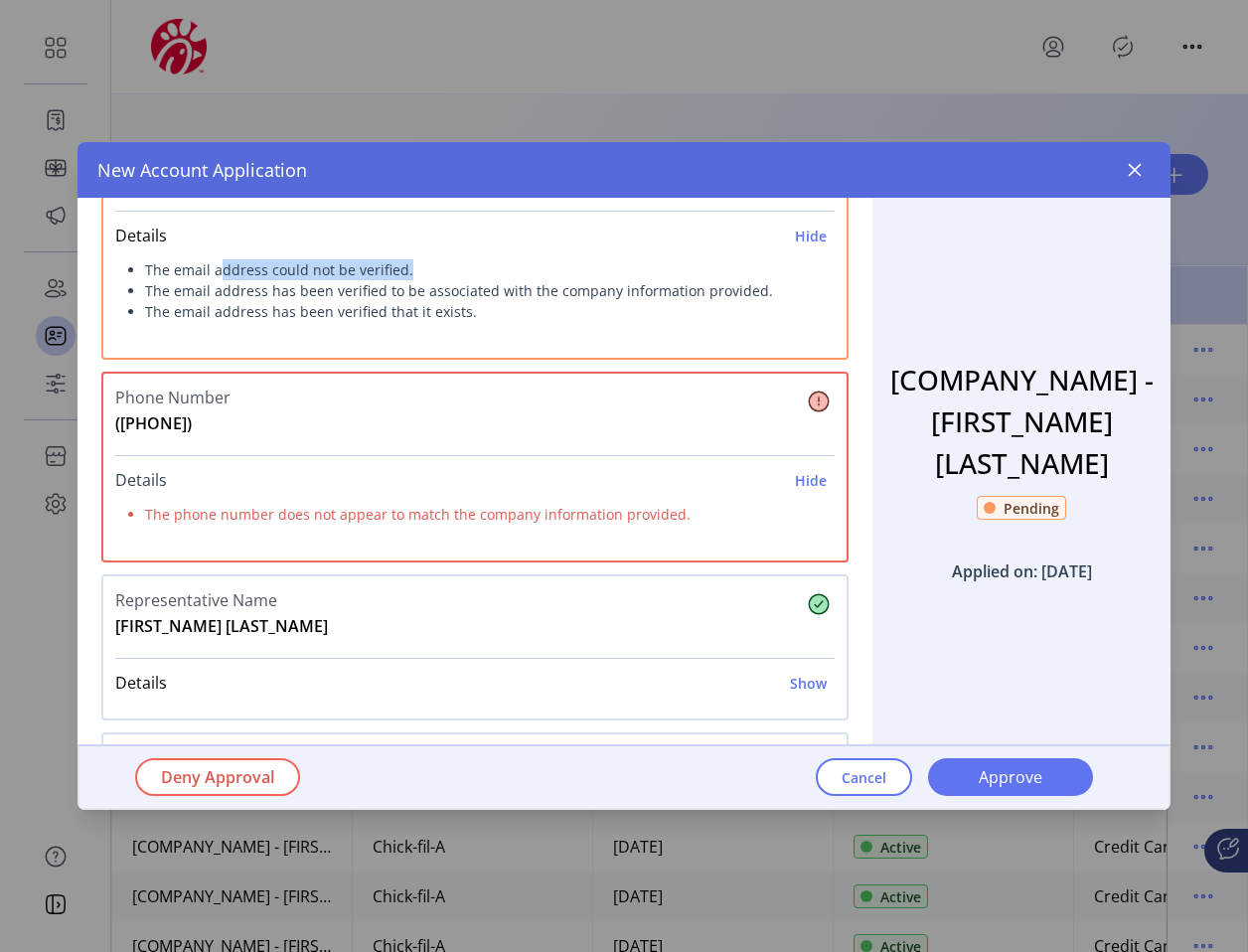 scroll, scrollTop: 724, scrollLeft: 0, axis: vertical 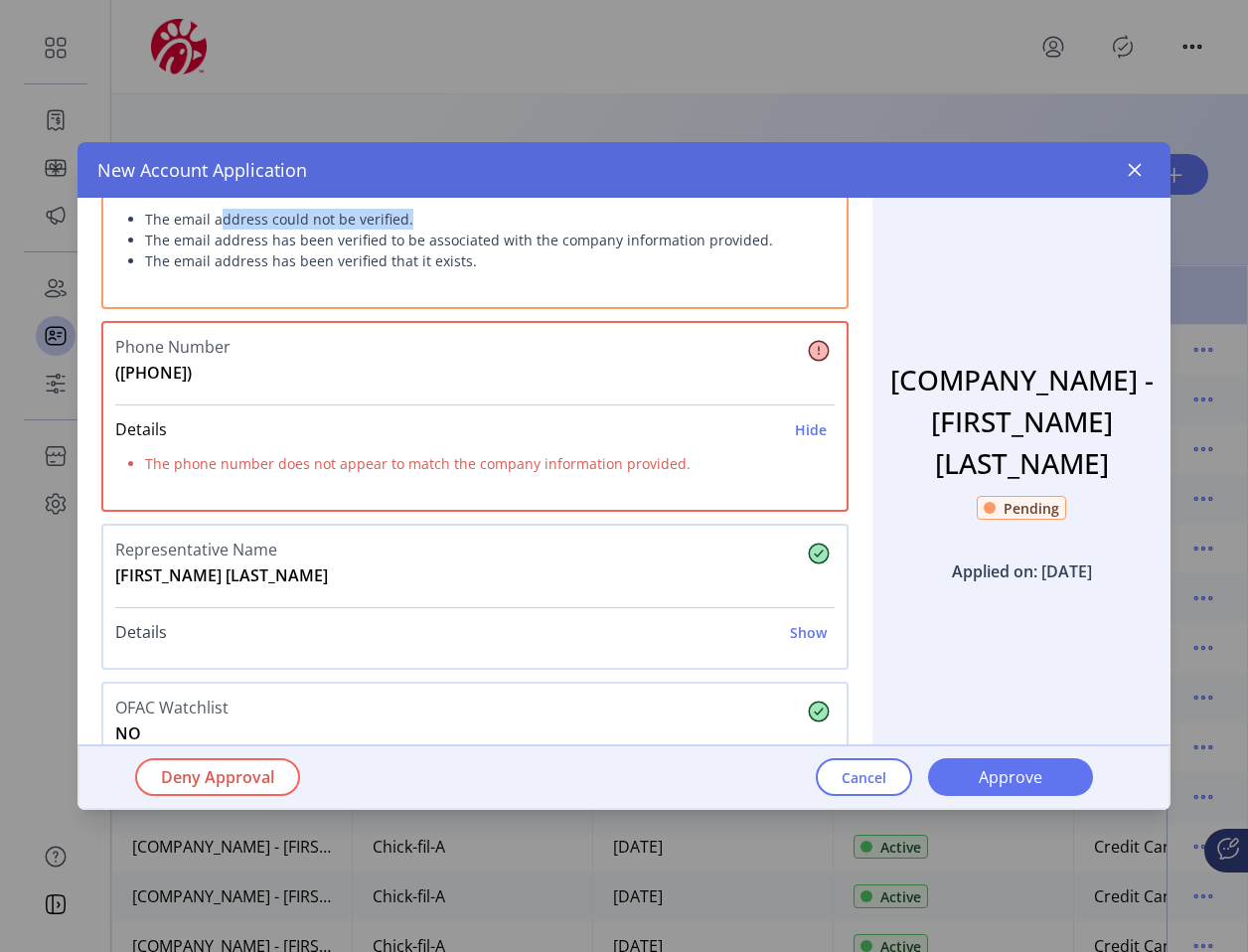 click on "Show" at bounding box center (808, 632) 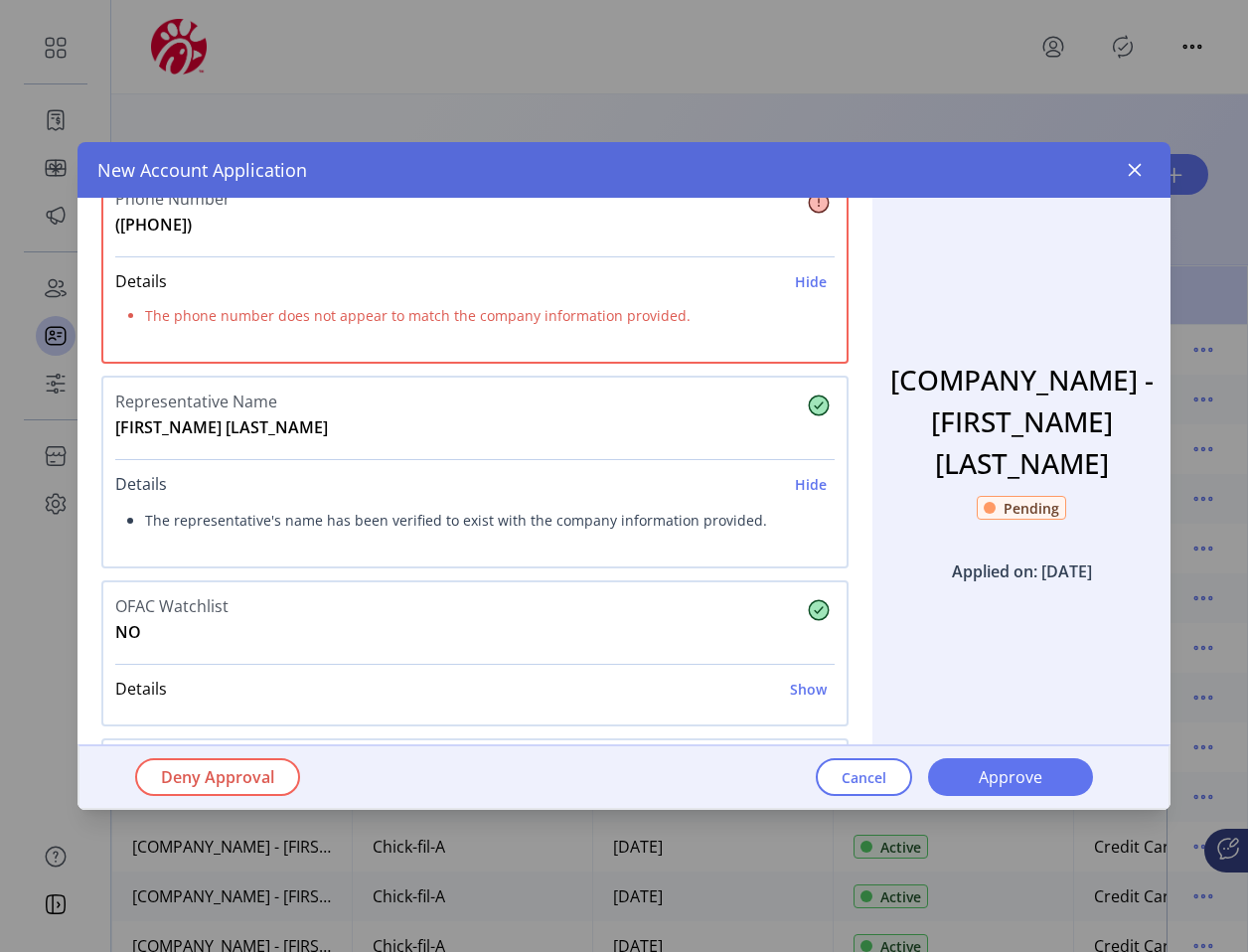 scroll, scrollTop: 888, scrollLeft: 0, axis: vertical 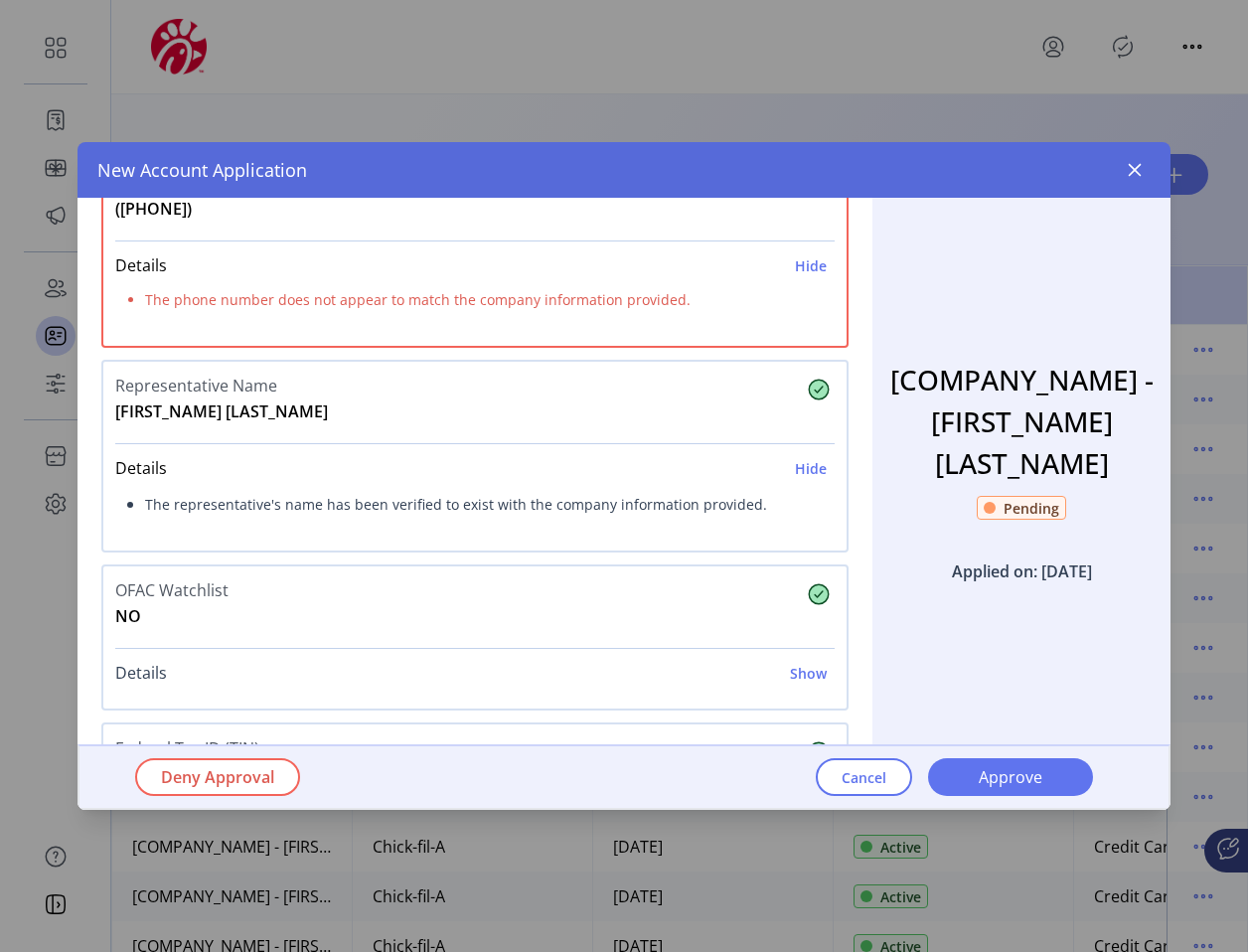 click on "Details   Show" at bounding box center (475, 673) 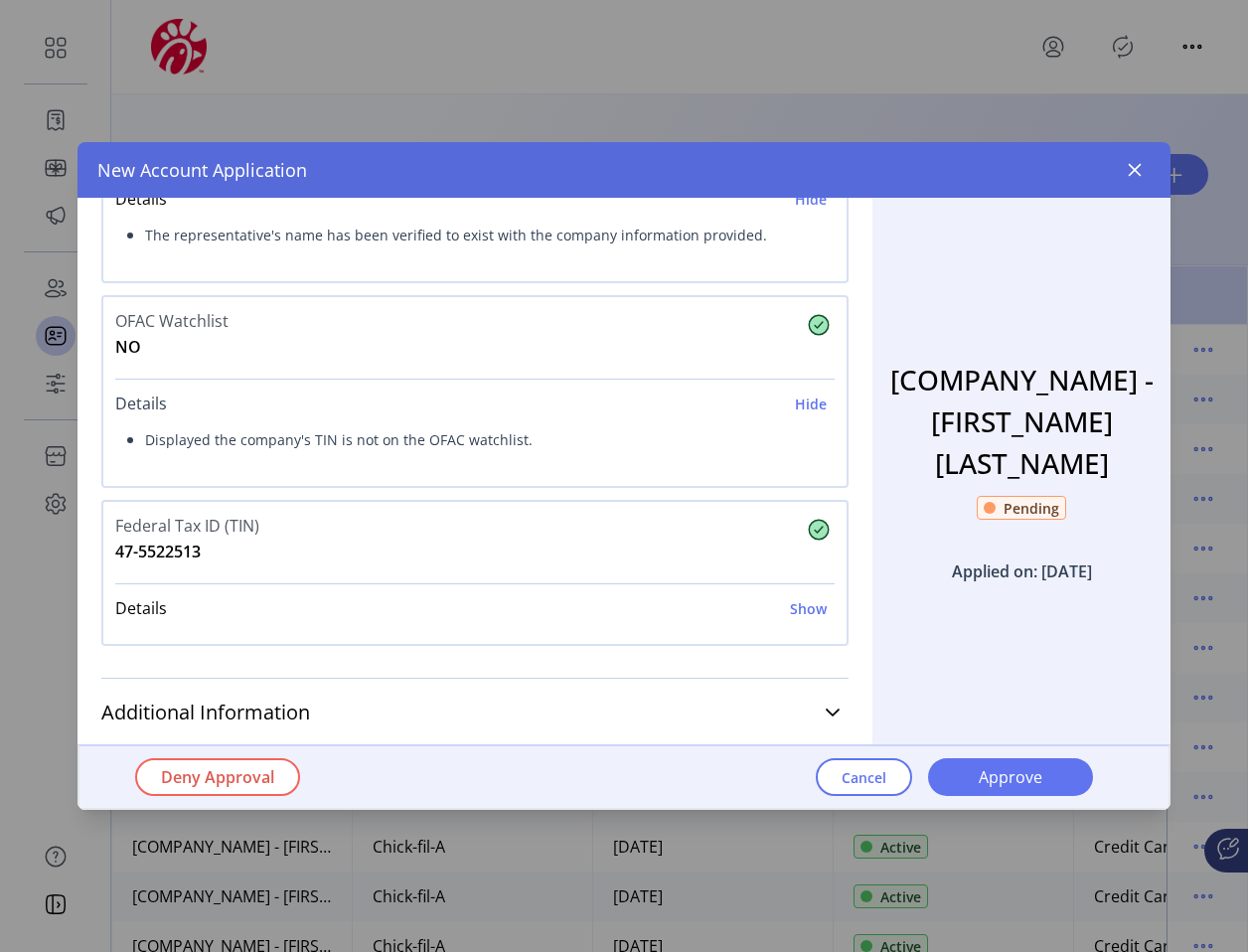 scroll, scrollTop: 1157, scrollLeft: 0, axis: vertical 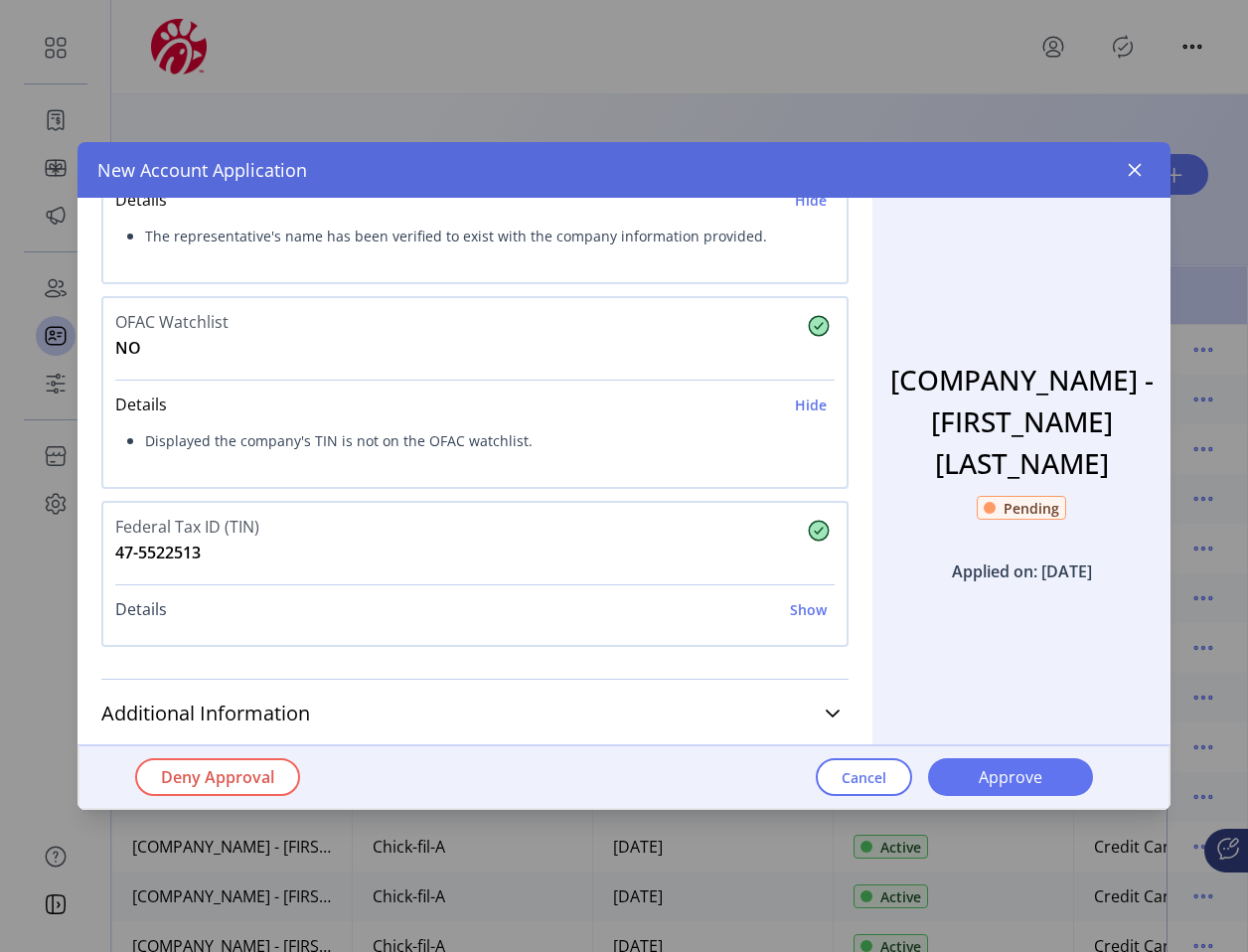 click on "Details   Show" at bounding box center (475, 609) 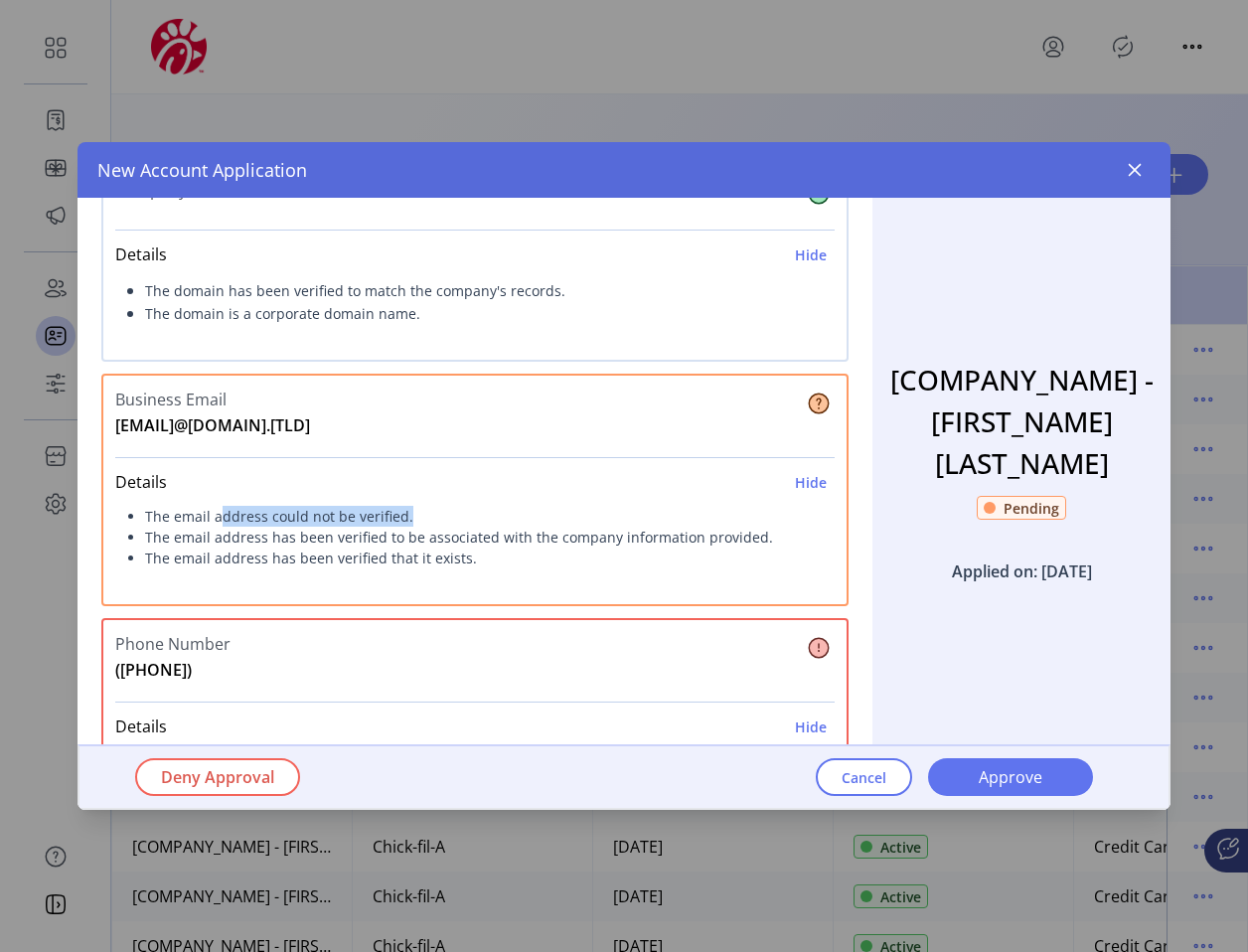 scroll, scrollTop: 405, scrollLeft: 0, axis: vertical 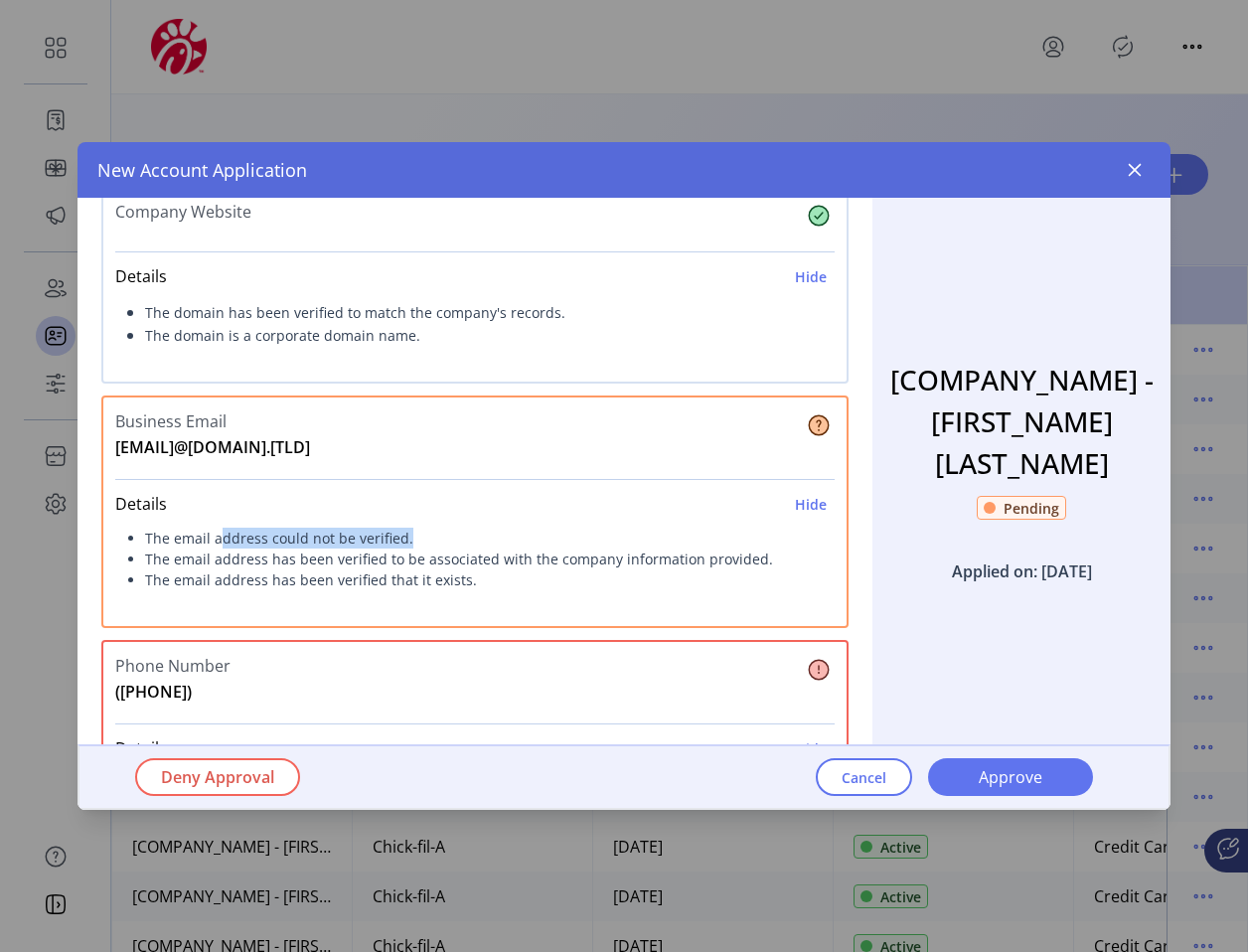 click on "The email address could not be verified." at bounding box center [475, 538] 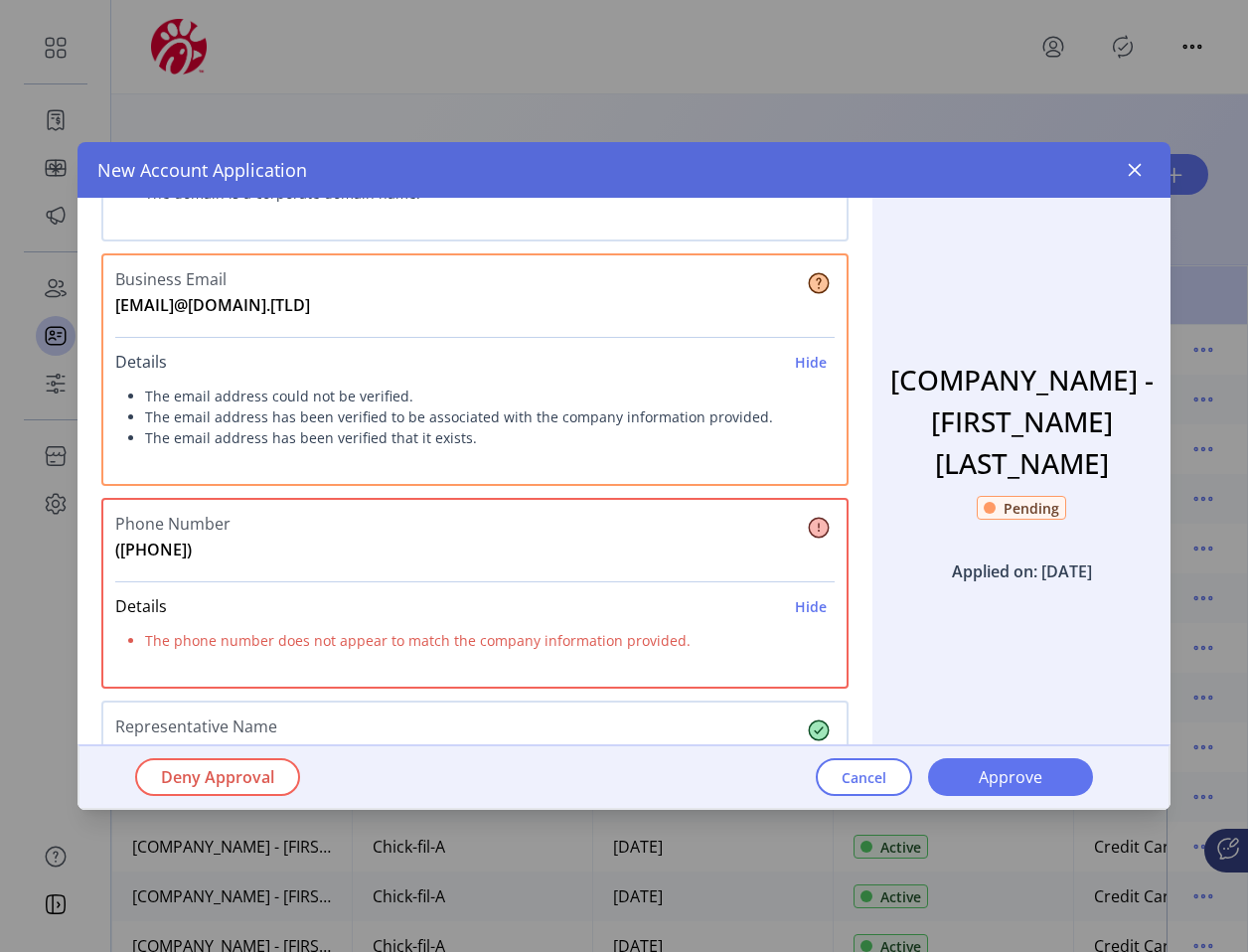 scroll, scrollTop: 549, scrollLeft: 0, axis: vertical 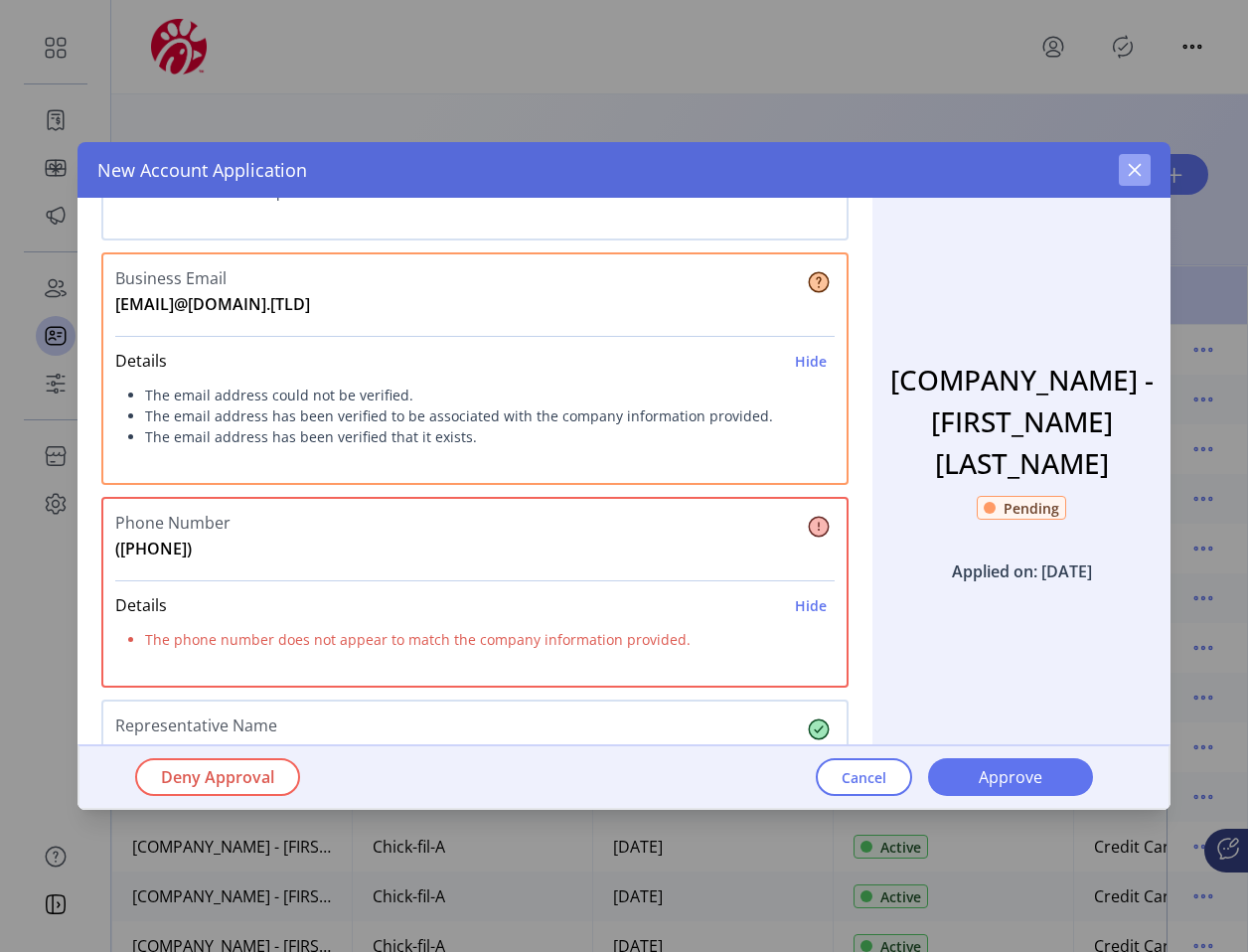 click 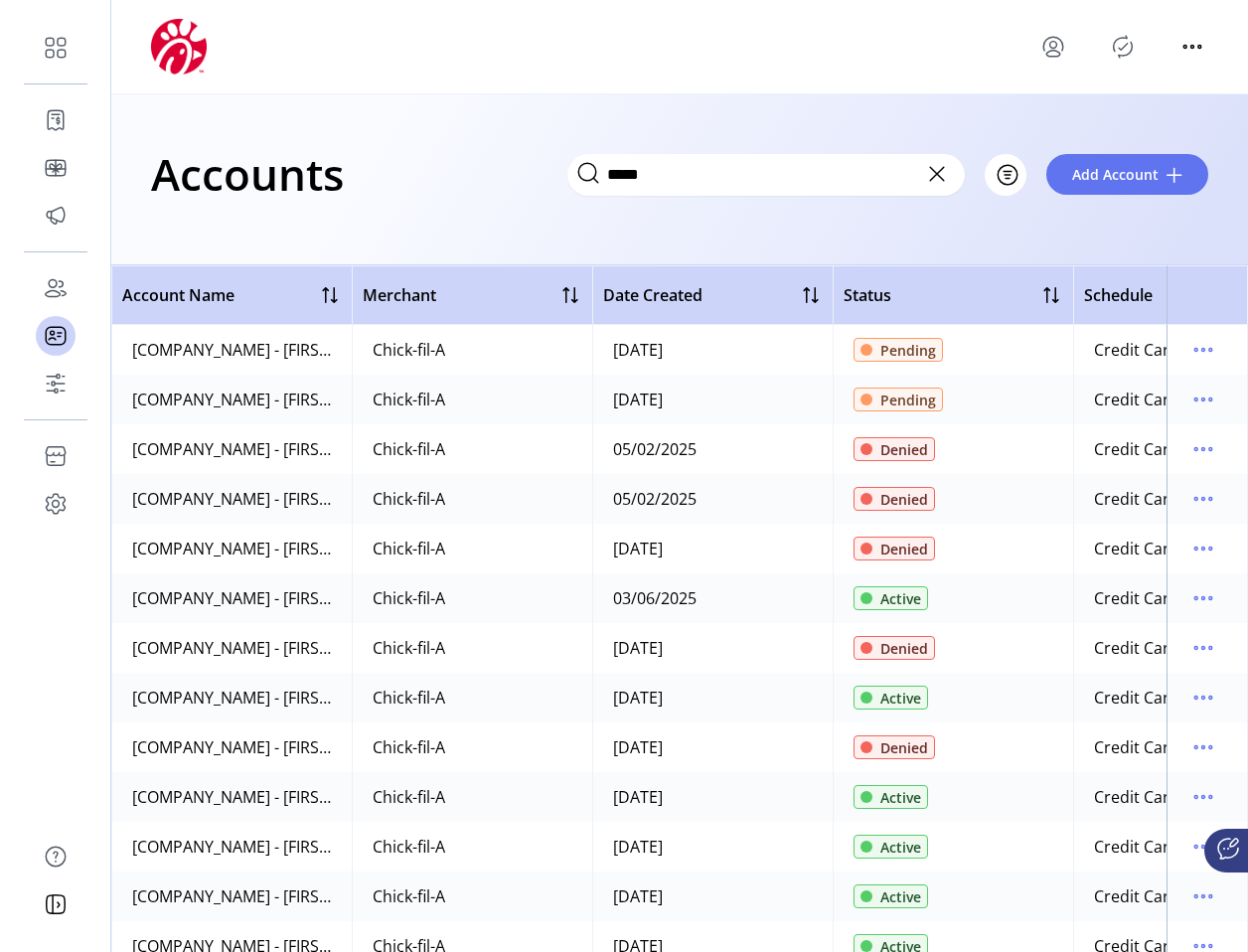 scroll, scrollTop: 661, scrollLeft: 0, axis: vertical 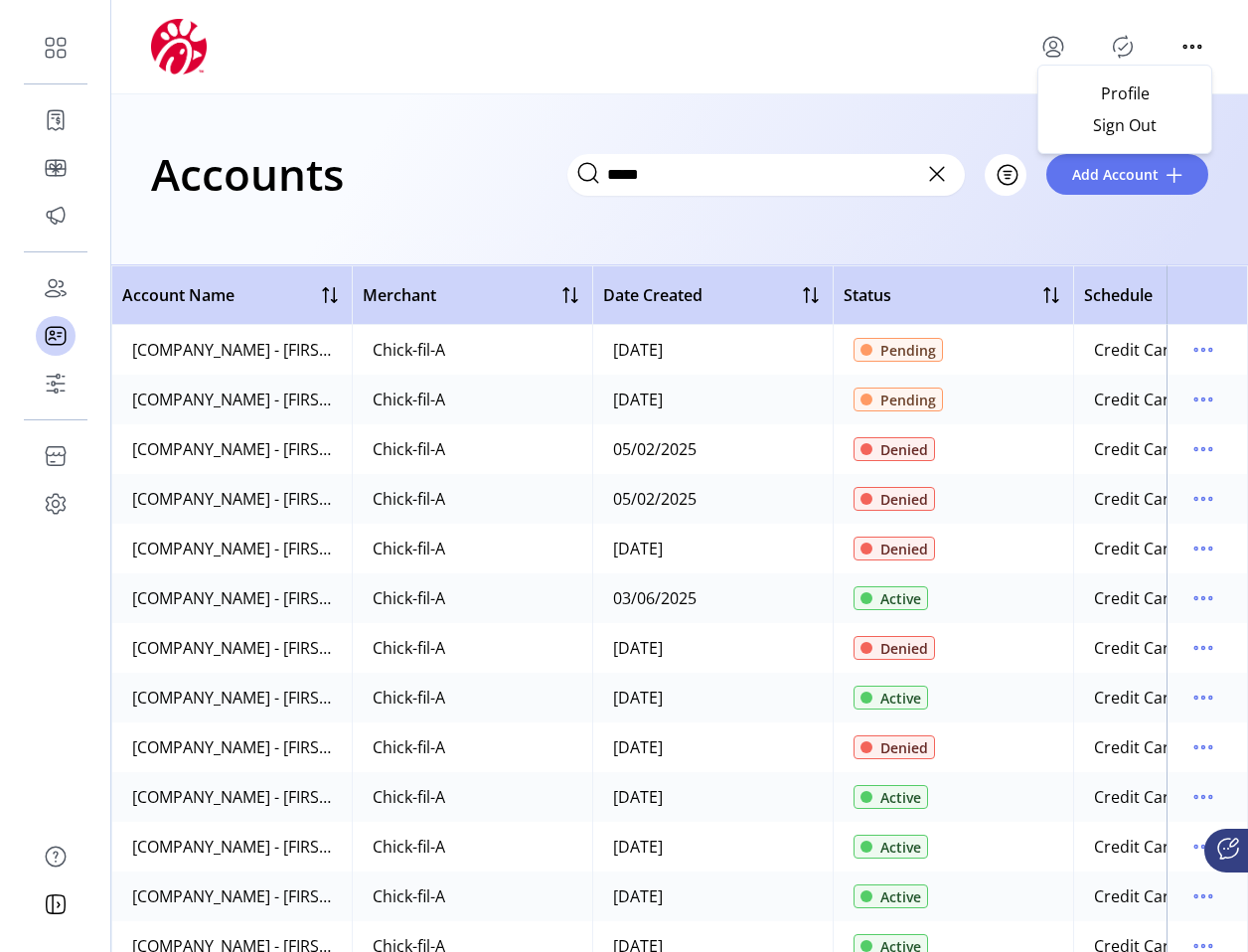 click on "Profile Sign Out" at bounding box center (1125, 109) 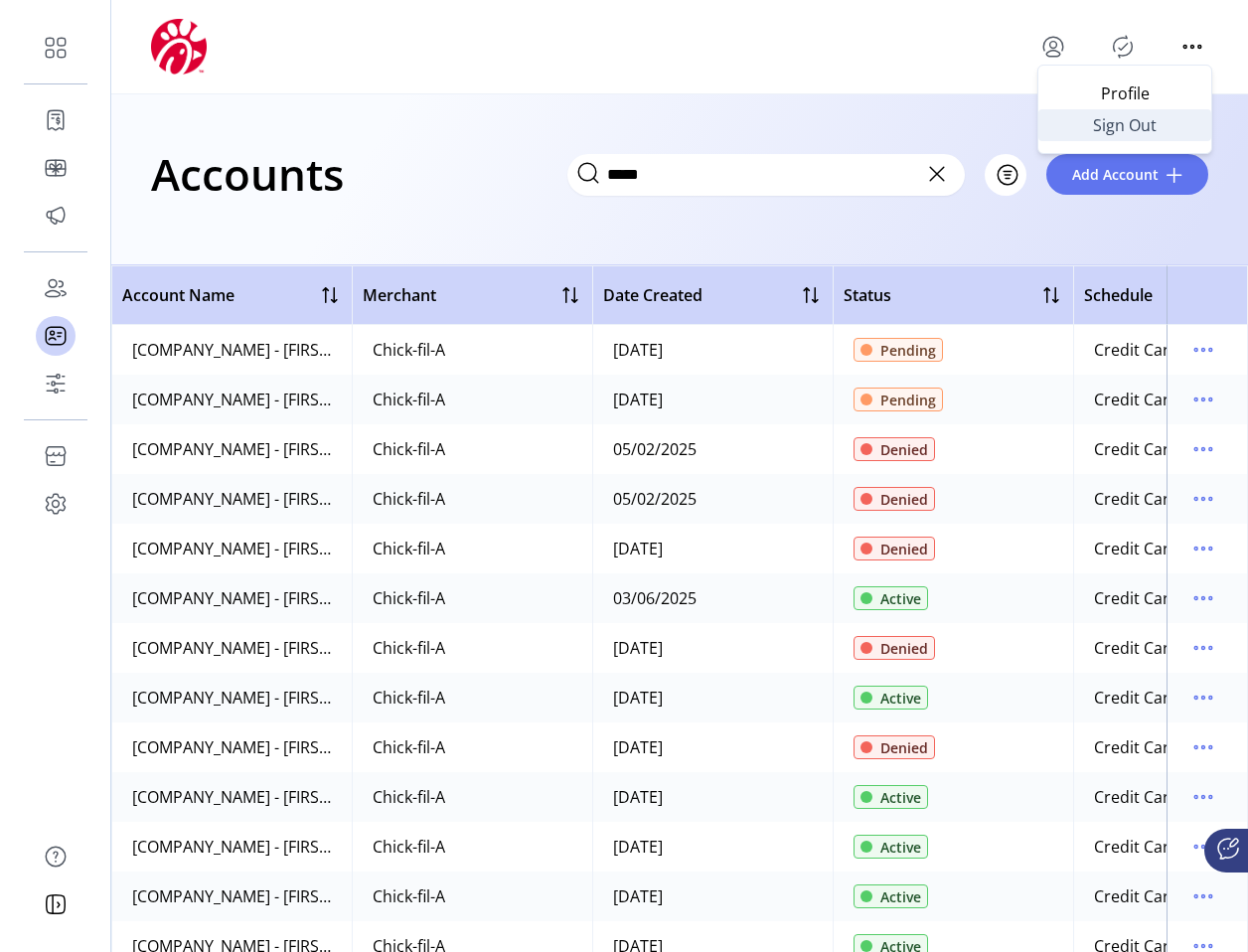 click on "Sign Out" at bounding box center (1125, 125) 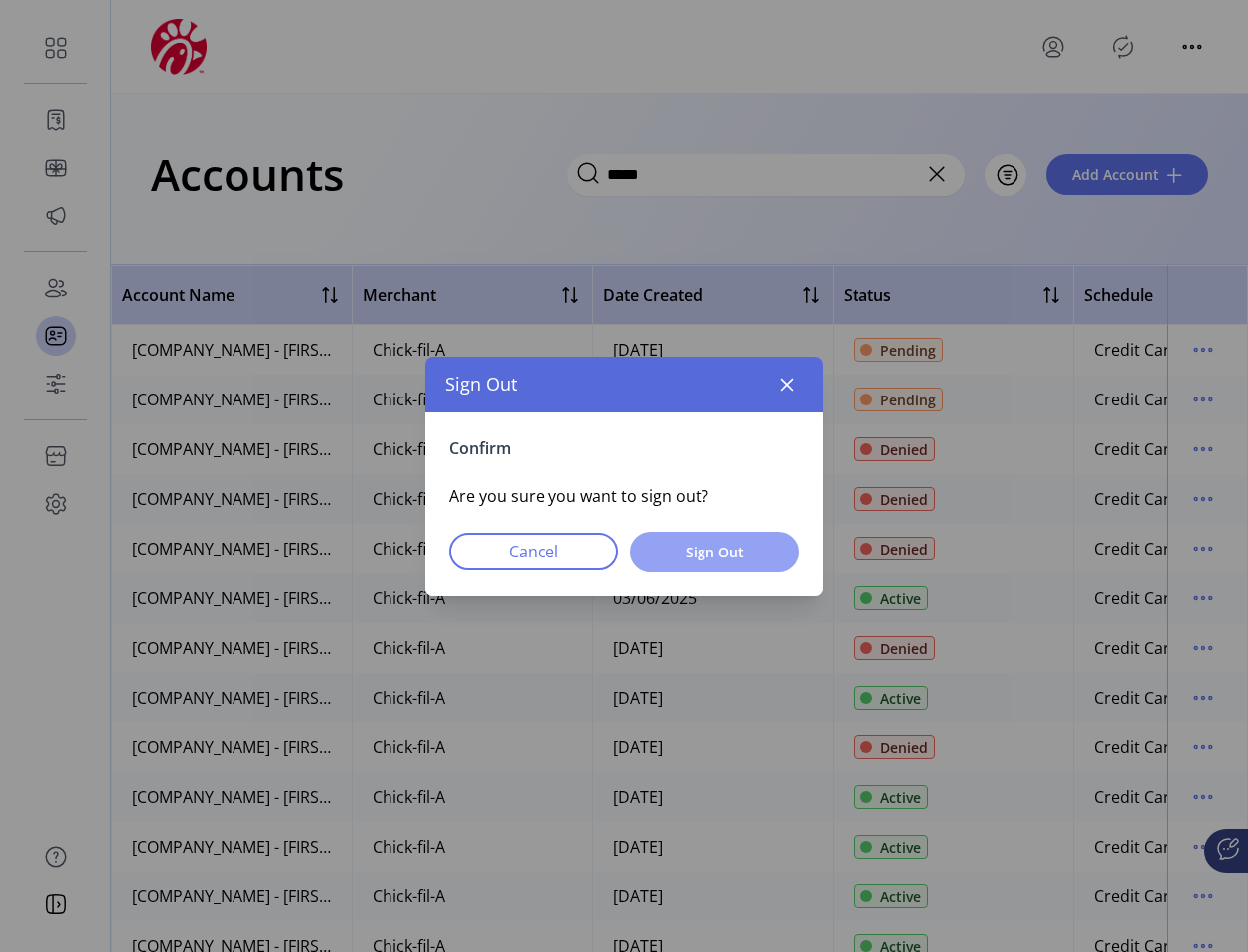 click on "Sign Out" at bounding box center (714, 552) 